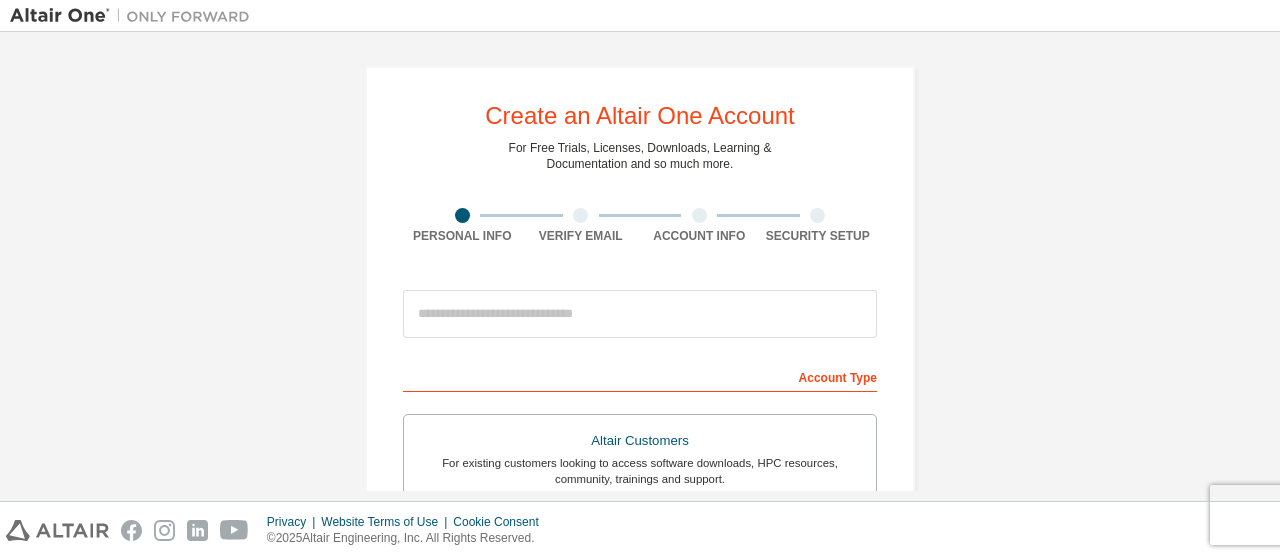 scroll, scrollTop: 0, scrollLeft: 0, axis: both 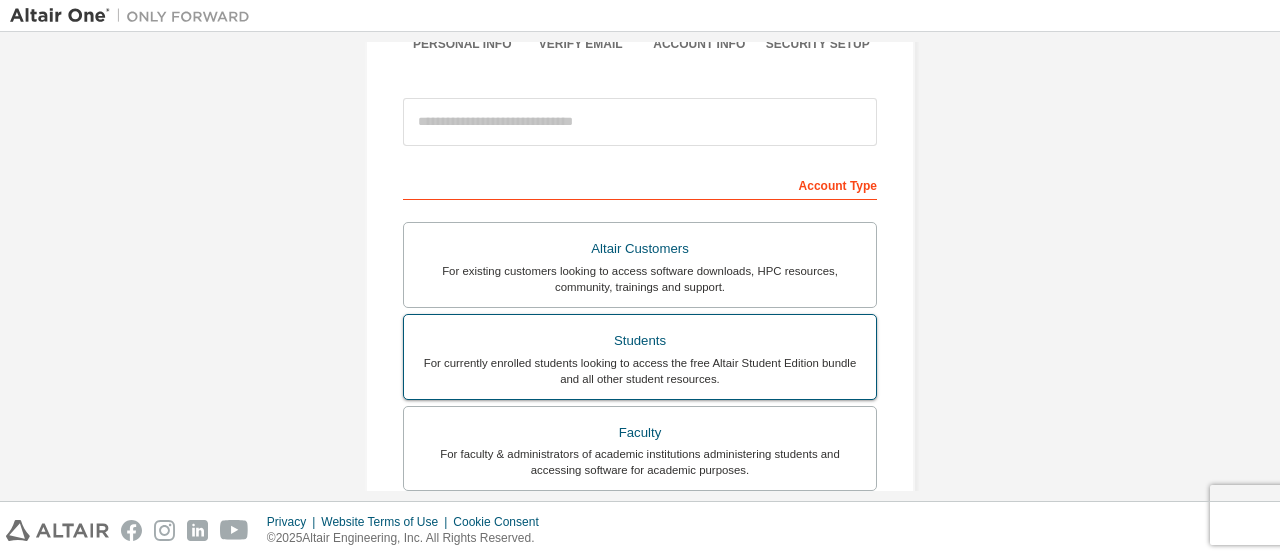 click on "For currently enrolled students looking to access the free Altair Student Edition bundle and all other student resources." at bounding box center (640, 371) 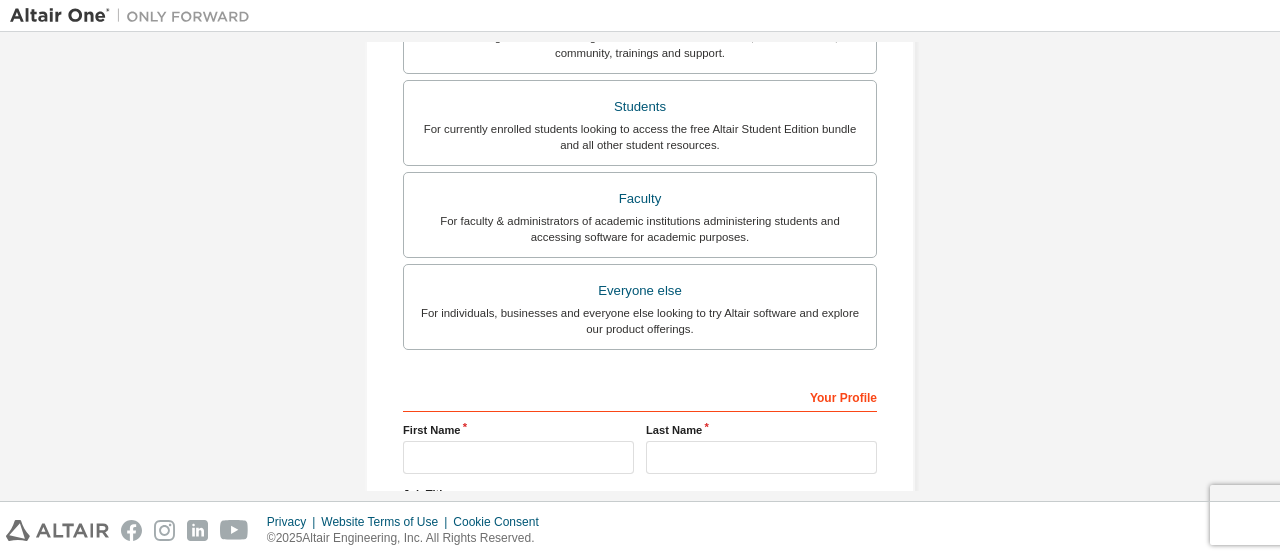 scroll, scrollTop: 576, scrollLeft: 0, axis: vertical 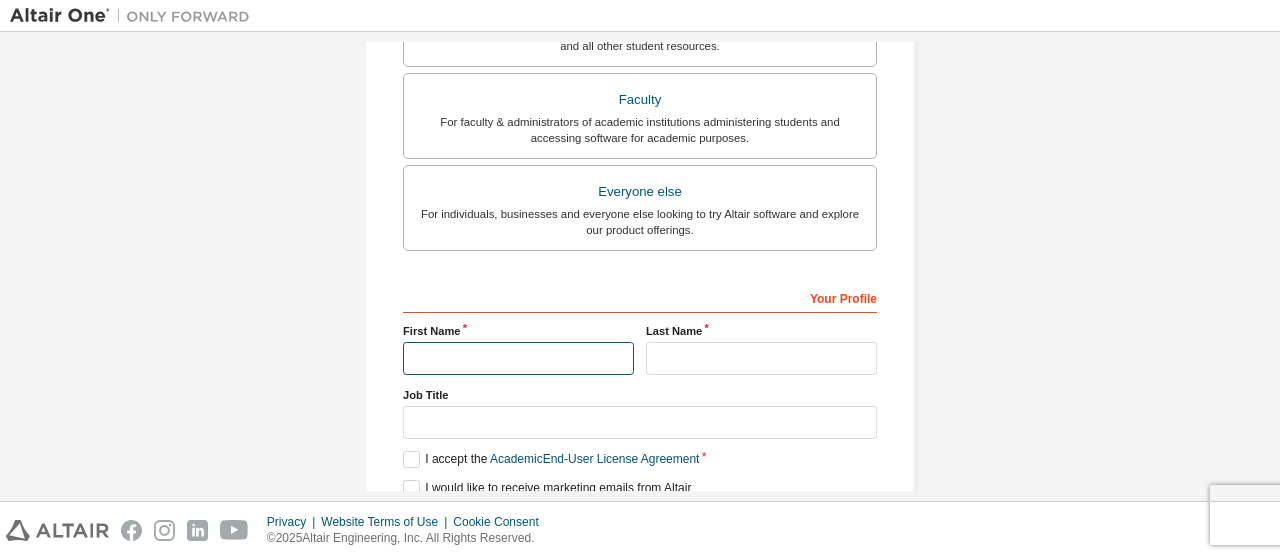 click at bounding box center [518, 358] 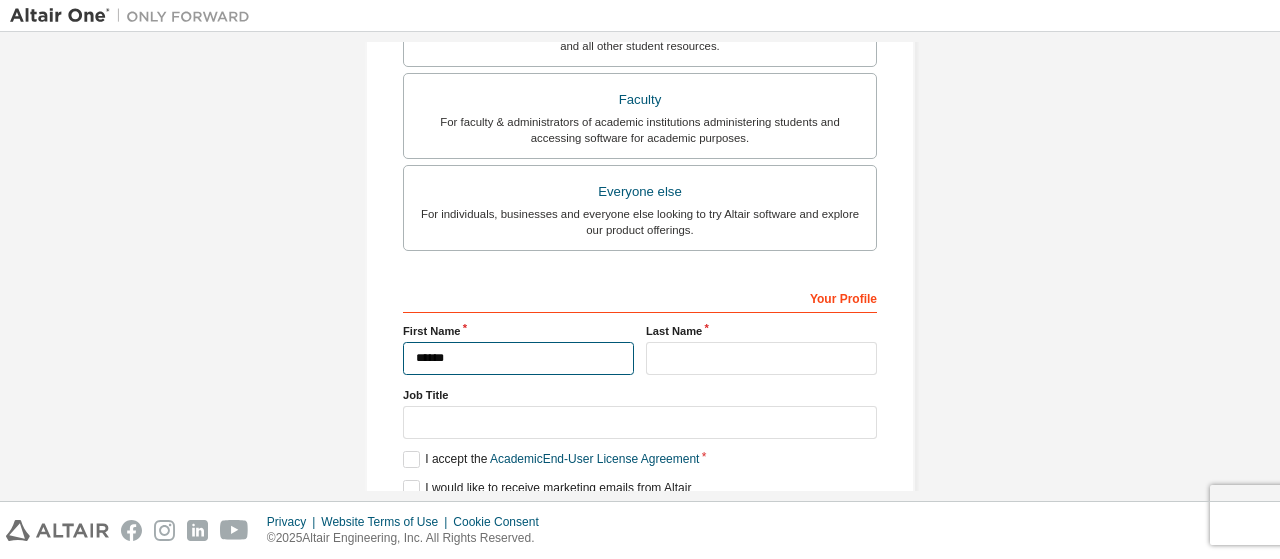 type on "******" 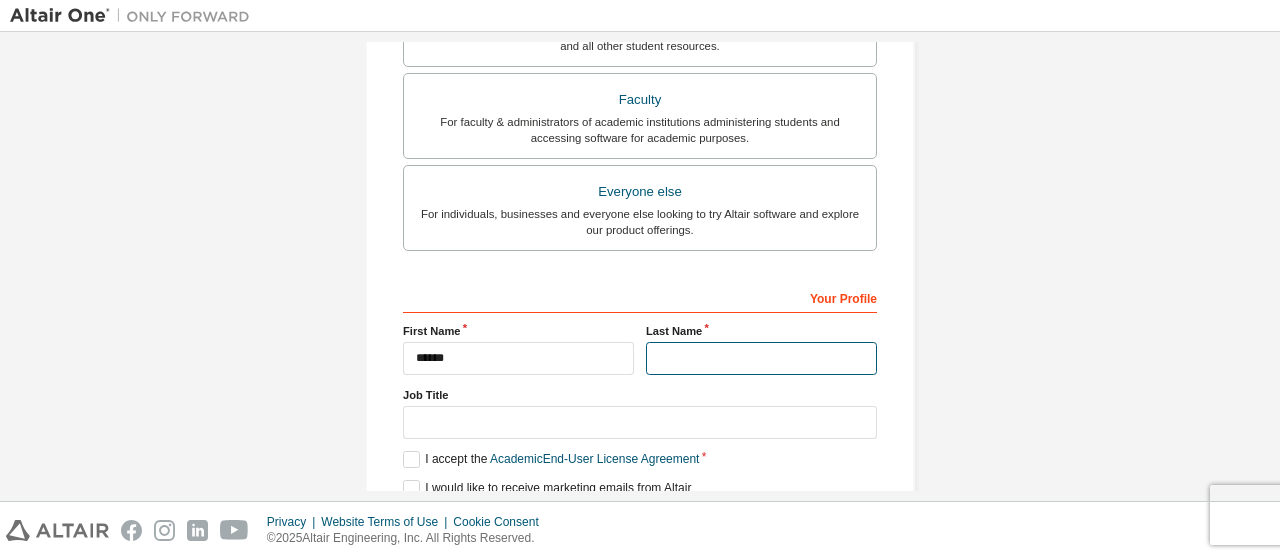 click at bounding box center (761, 358) 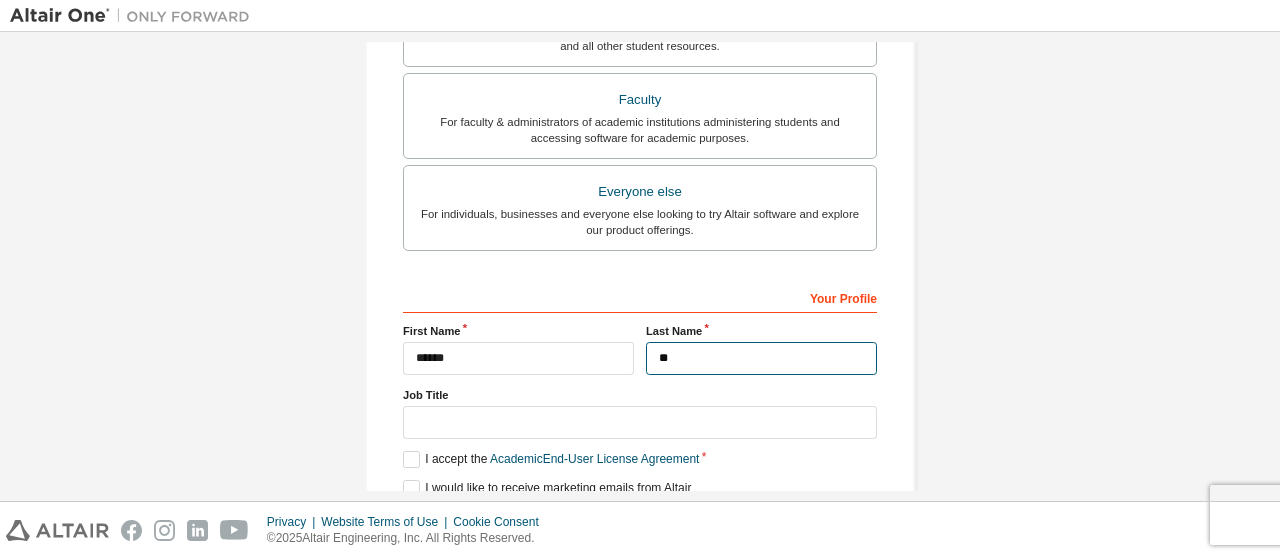 type on "*" 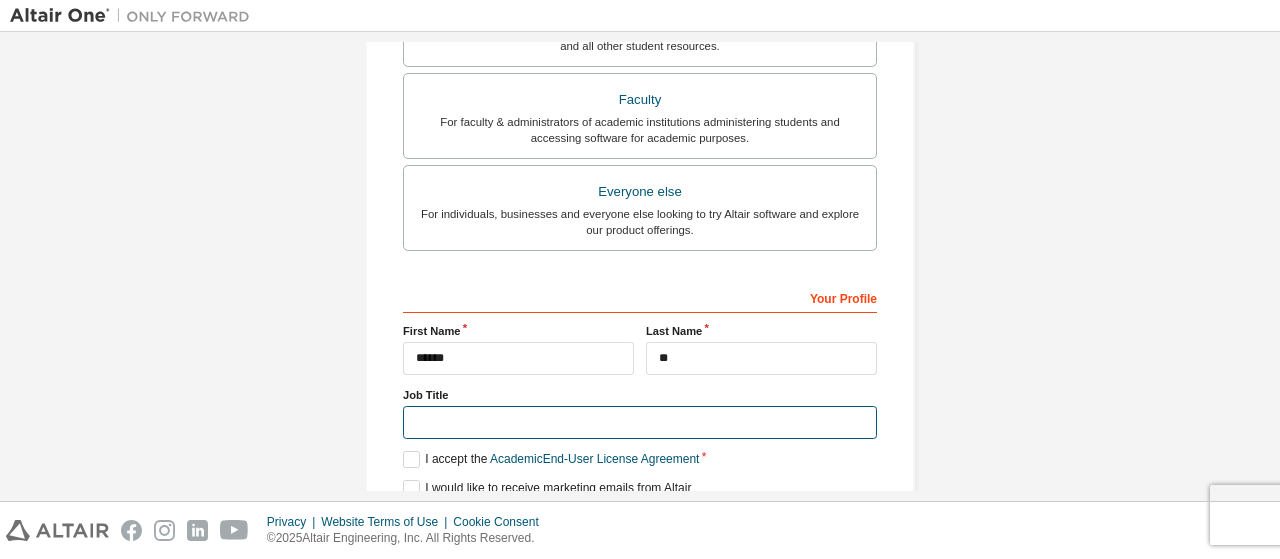 click at bounding box center (640, 422) 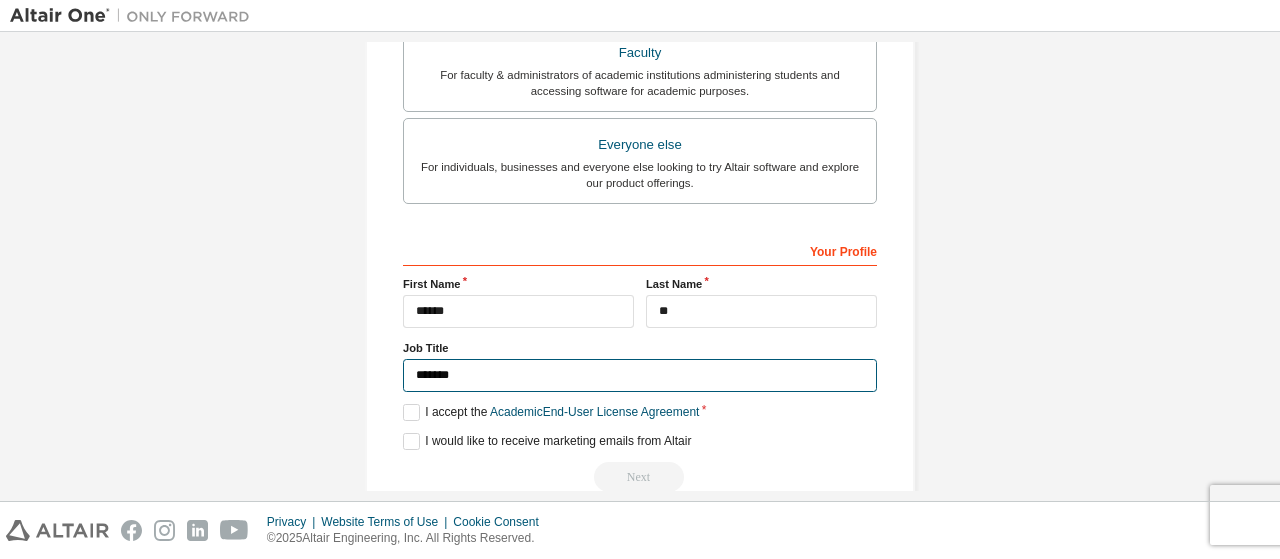 scroll, scrollTop: 657, scrollLeft: 0, axis: vertical 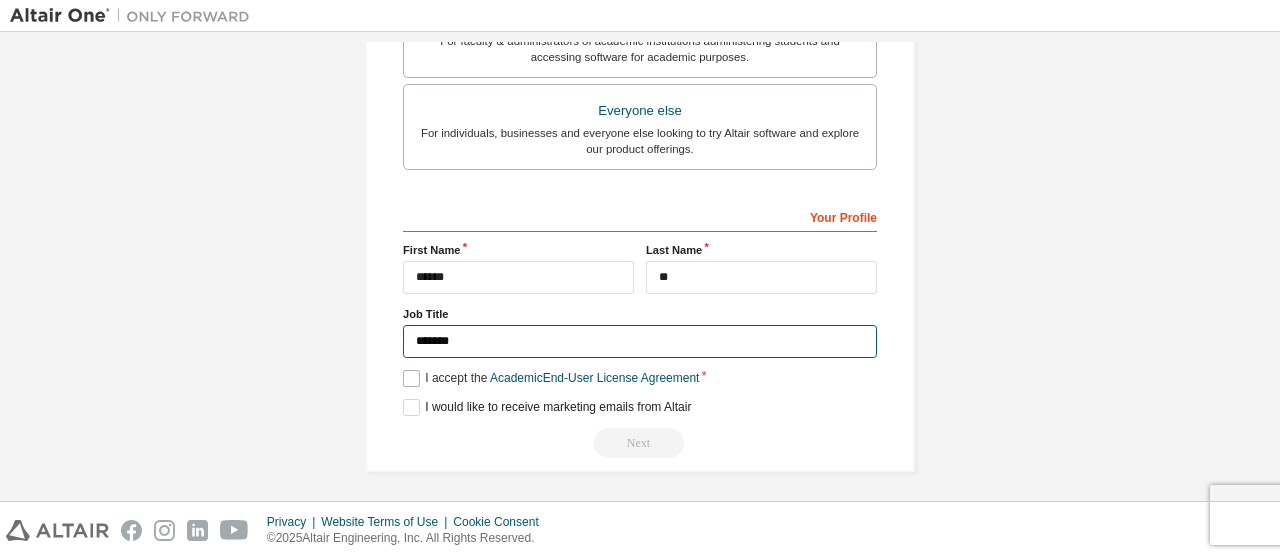 type on "*******" 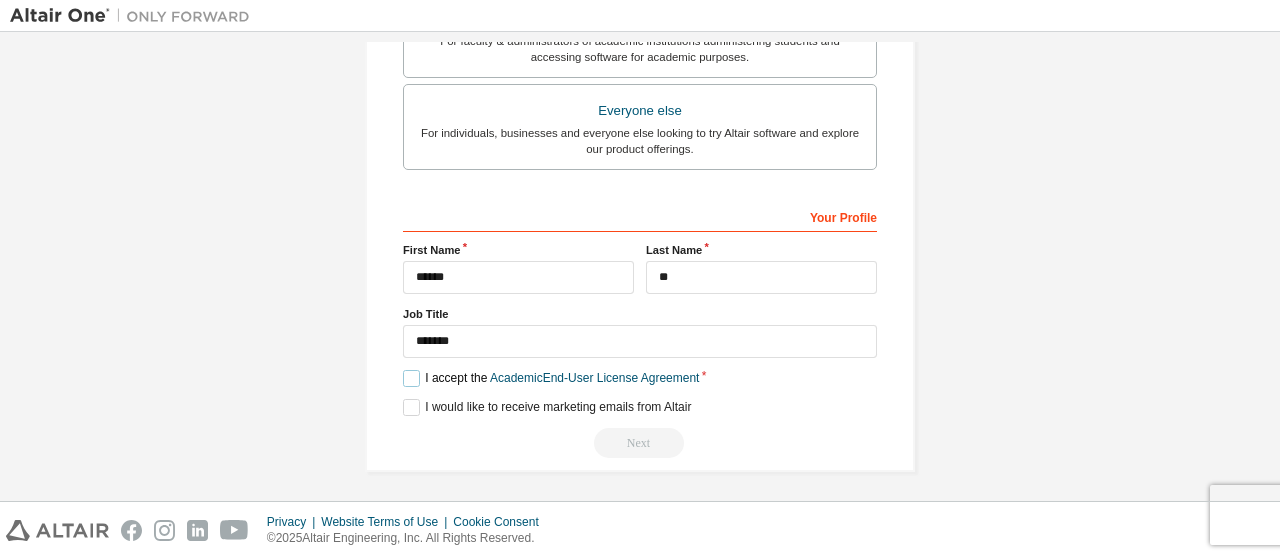click on "I accept the   Academic   End-User License Agreement" at bounding box center (551, 378) 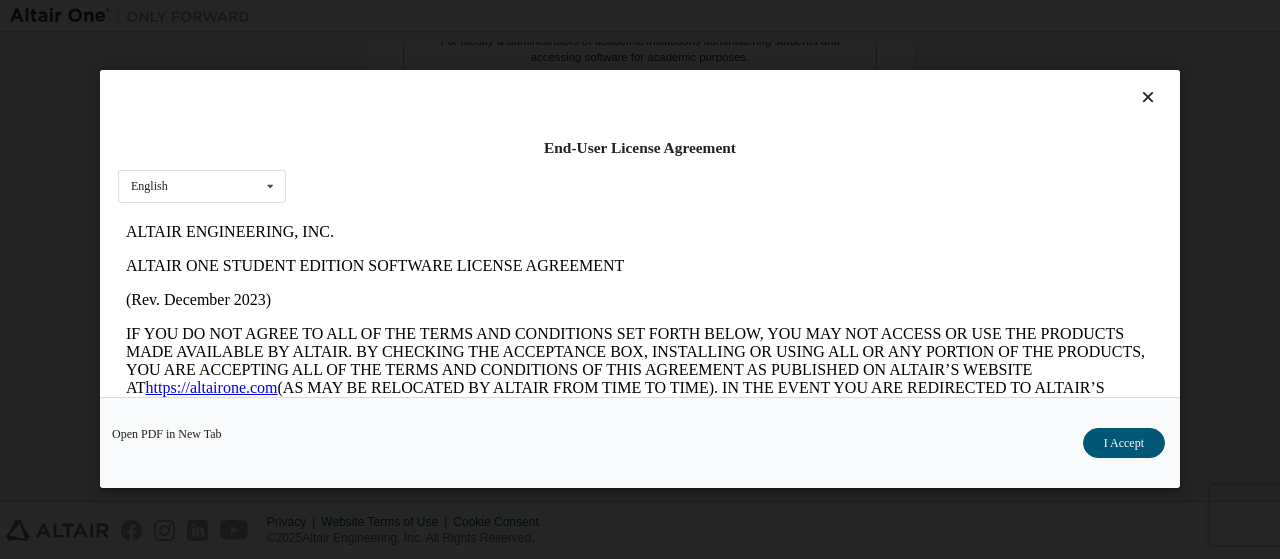 scroll, scrollTop: 0, scrollLeft: 0, axis: both 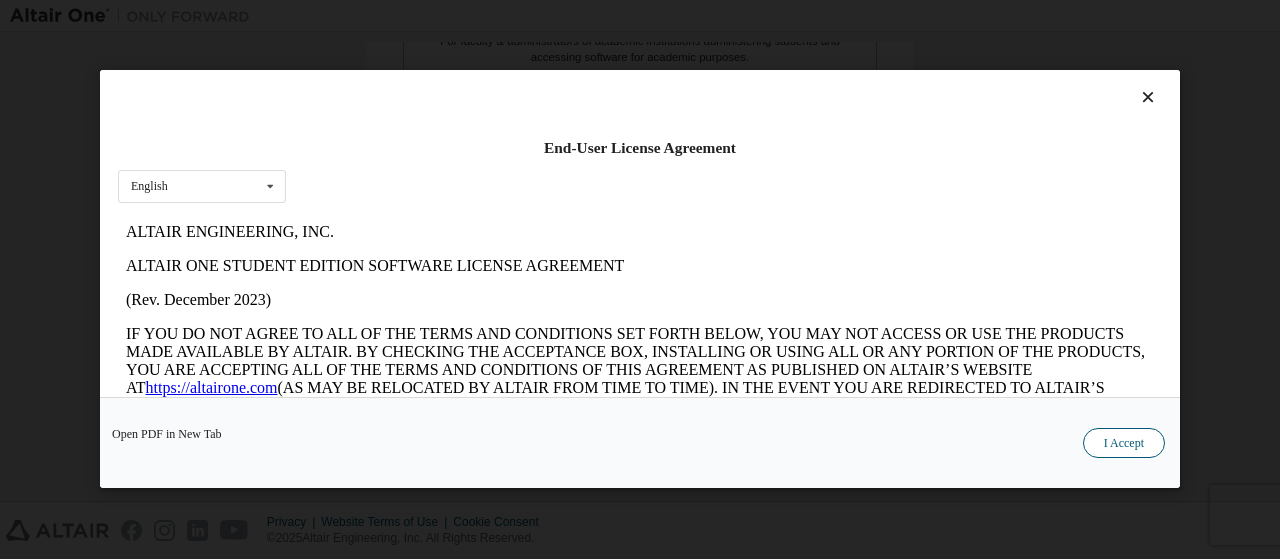 click on "I Accept" at bounding box center [1124, 444] 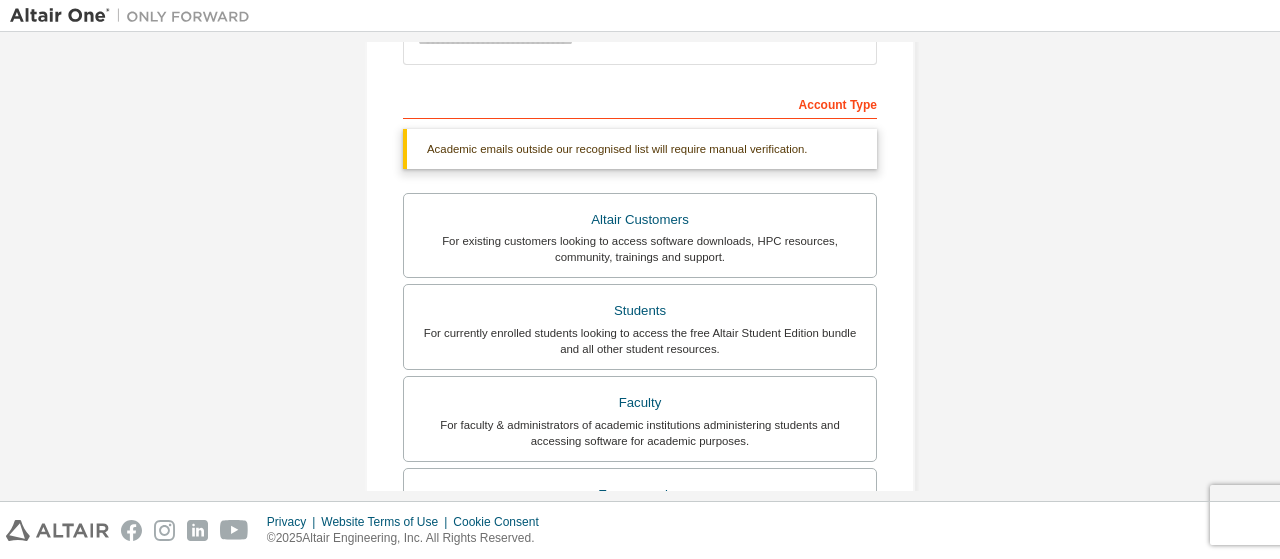 scroll, scrollTop: 0, scrollLeft: 0, axis: both 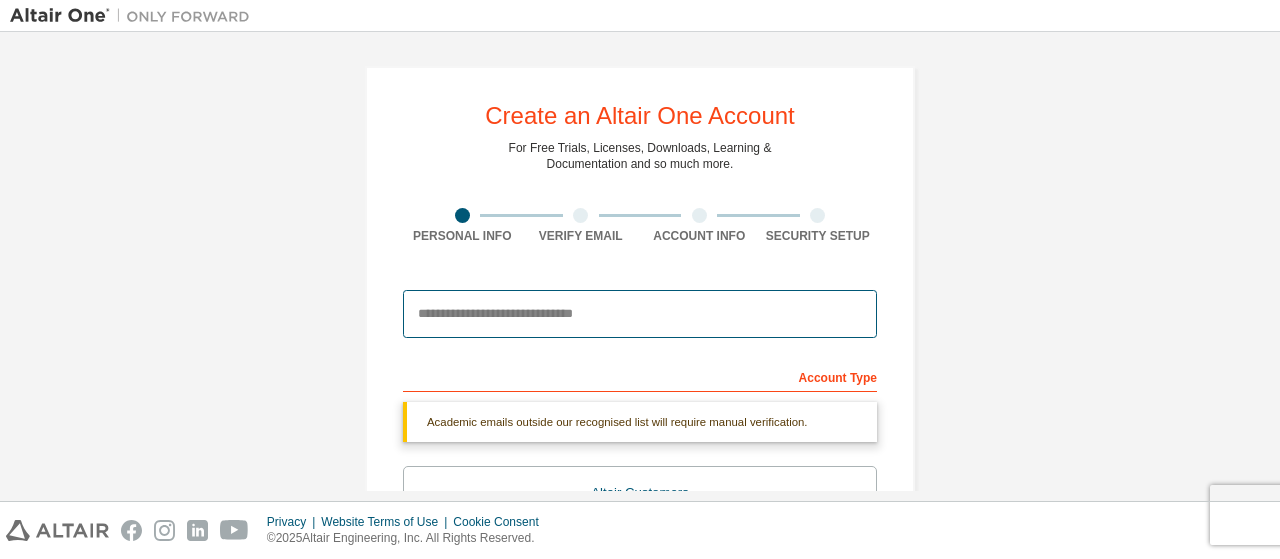click at bounding box center (640, 314) 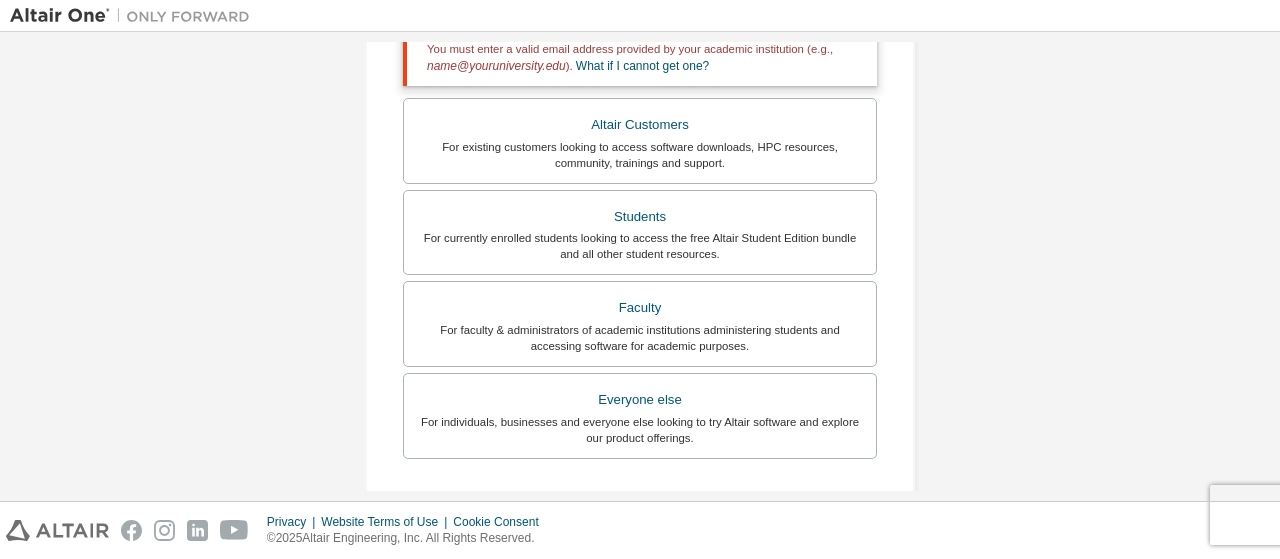 scroll, scrollTop: 673, scrollLeft: 0, axis: vertical 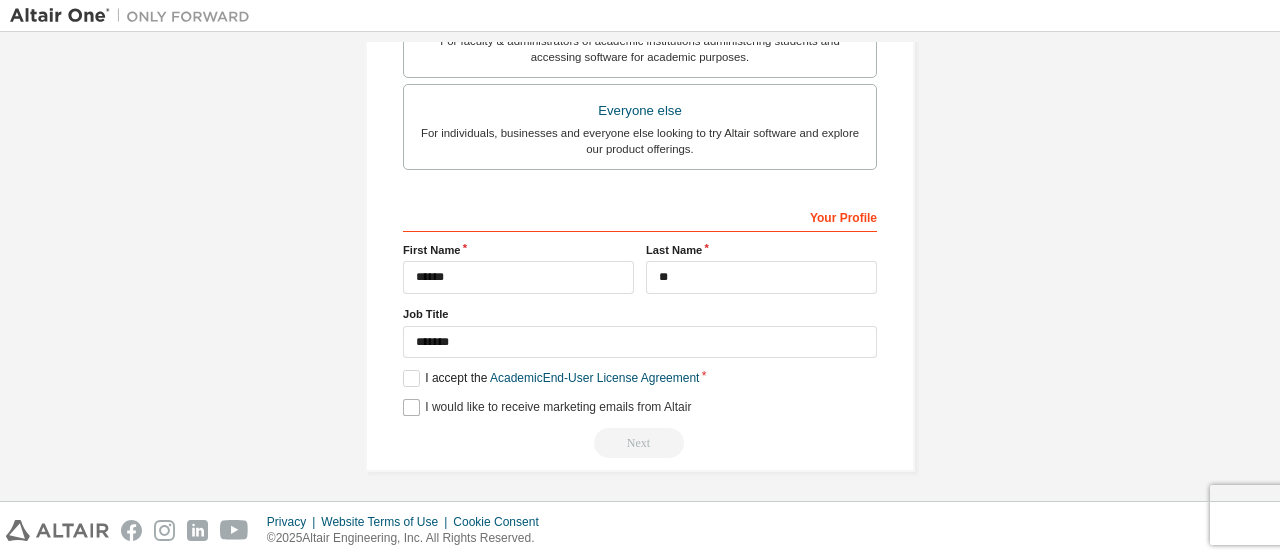 type on "**********" 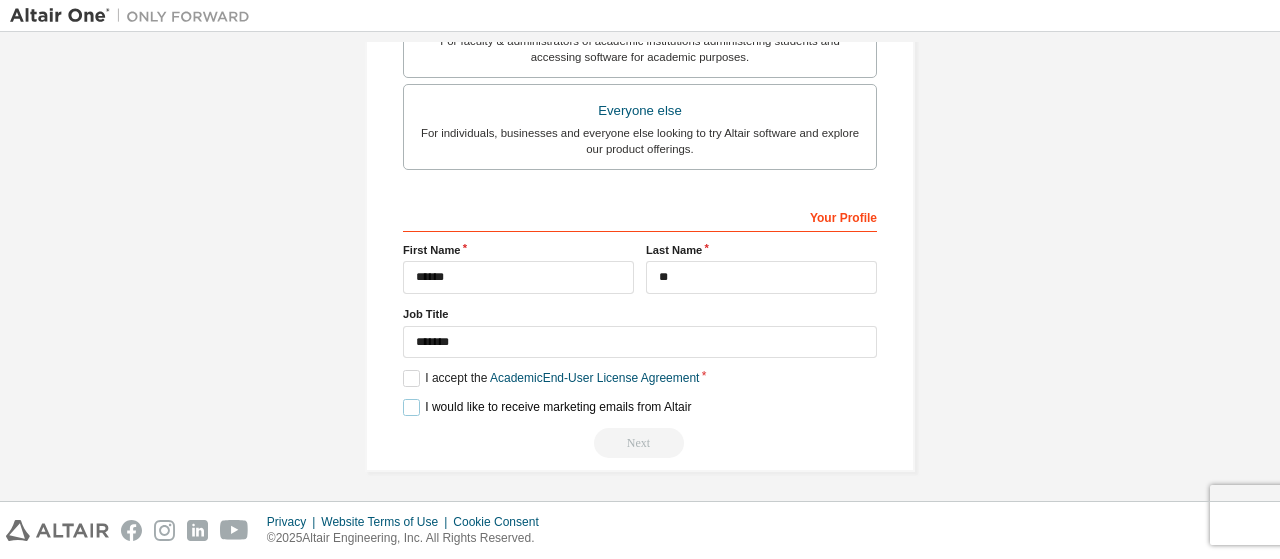 click on "I would like to receive marketing emails from Altair" at bounding box center (547, 407) 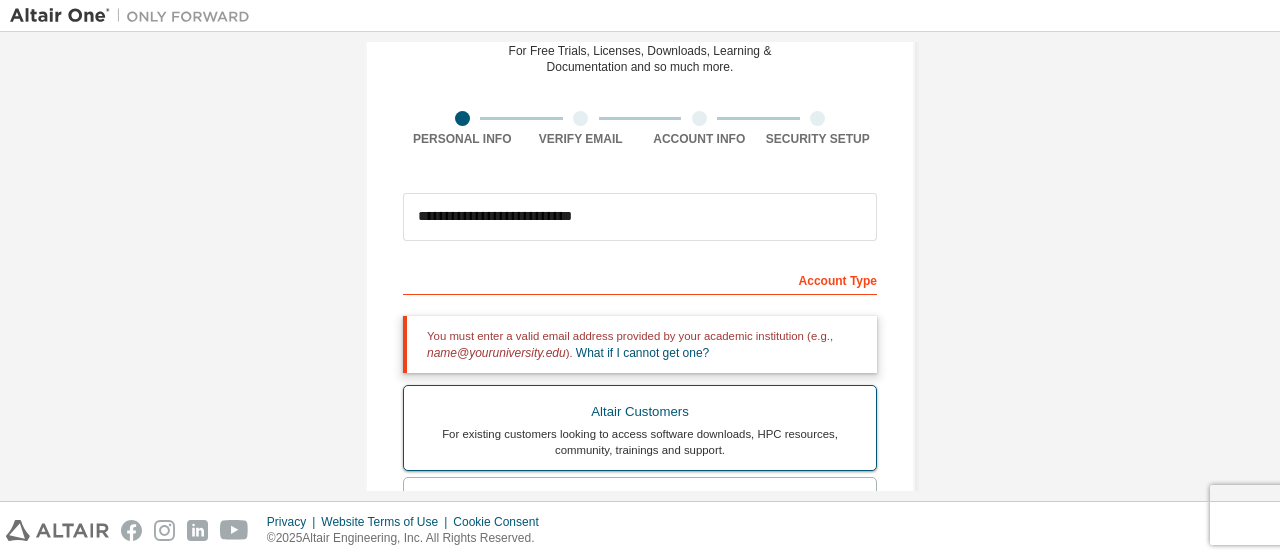 scroll, scrollTop: 1, scrollLeft: 0, axis: vertical 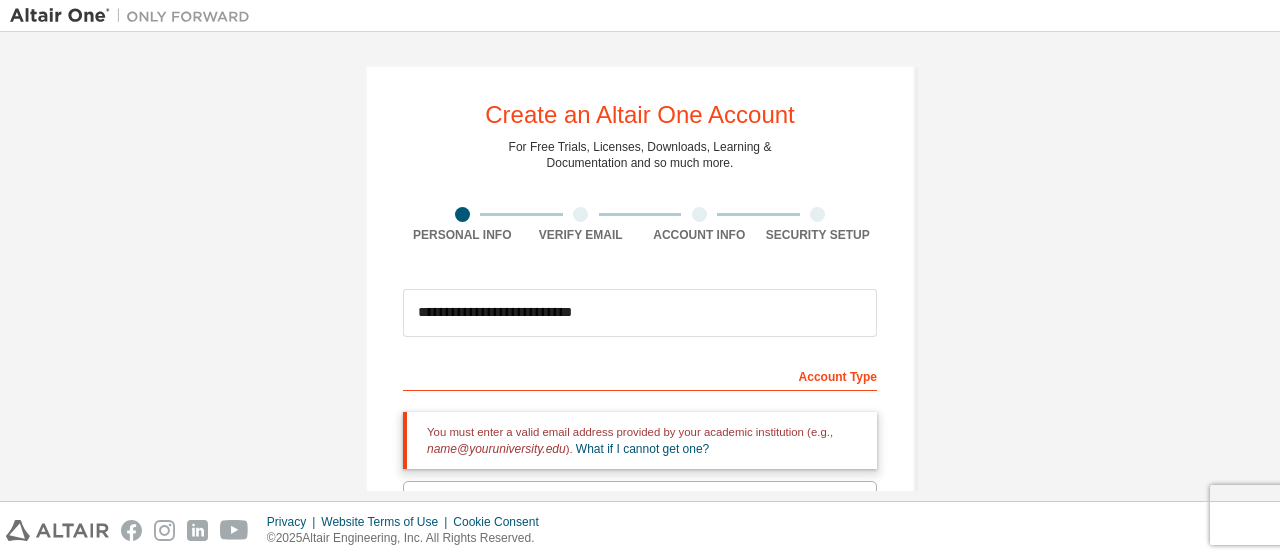 click on "Account Type" at bounding box center (640, 375) 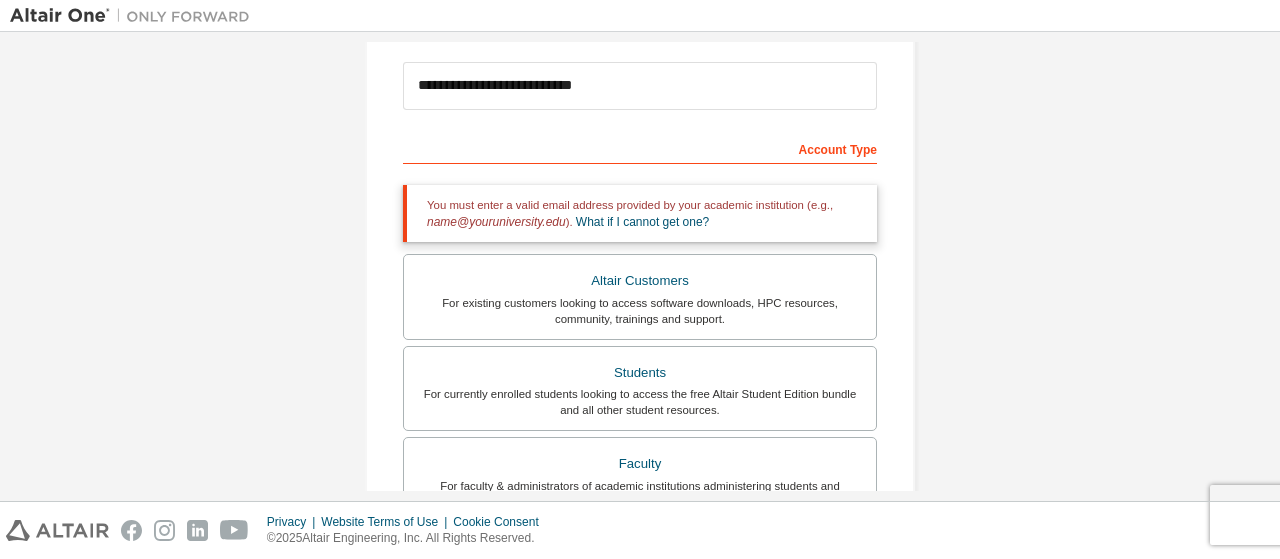scroll, scrollTop: 288, scrollLeft: 0, axis: vertical 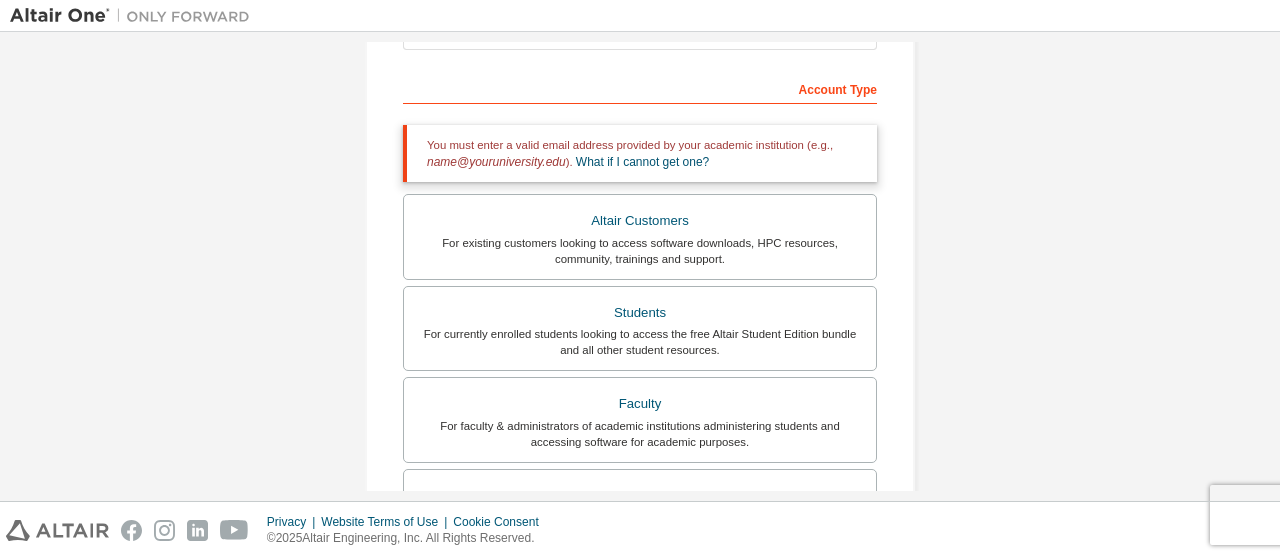 click on "For currently enrolled students looking to access the free Altair Student Edition bundle and all other student resources." at bounding box center [640, 342] 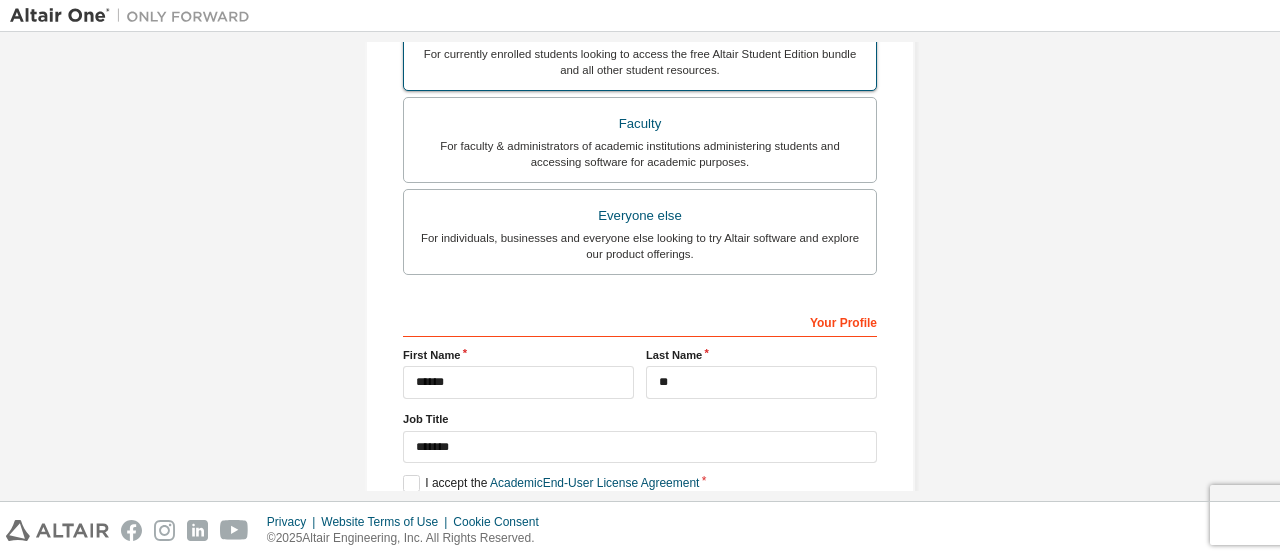 scroll, scrollTop: 672, scrollLeft: 0, axis: vertical 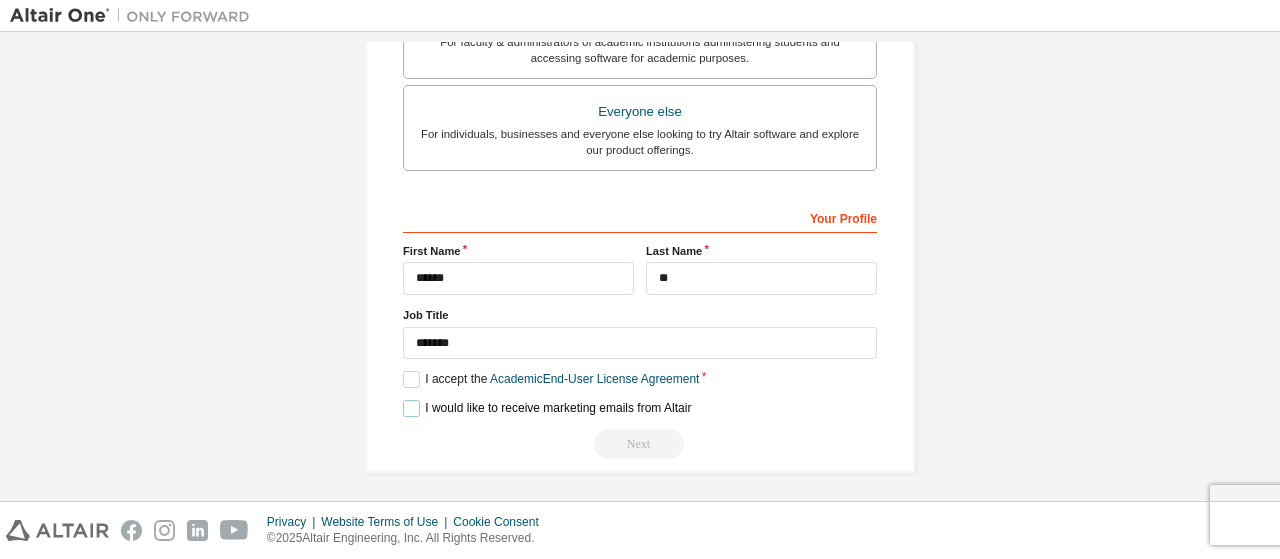 click on "I would like to receive marketing emails from Altair" at bounding box center [547, 408] 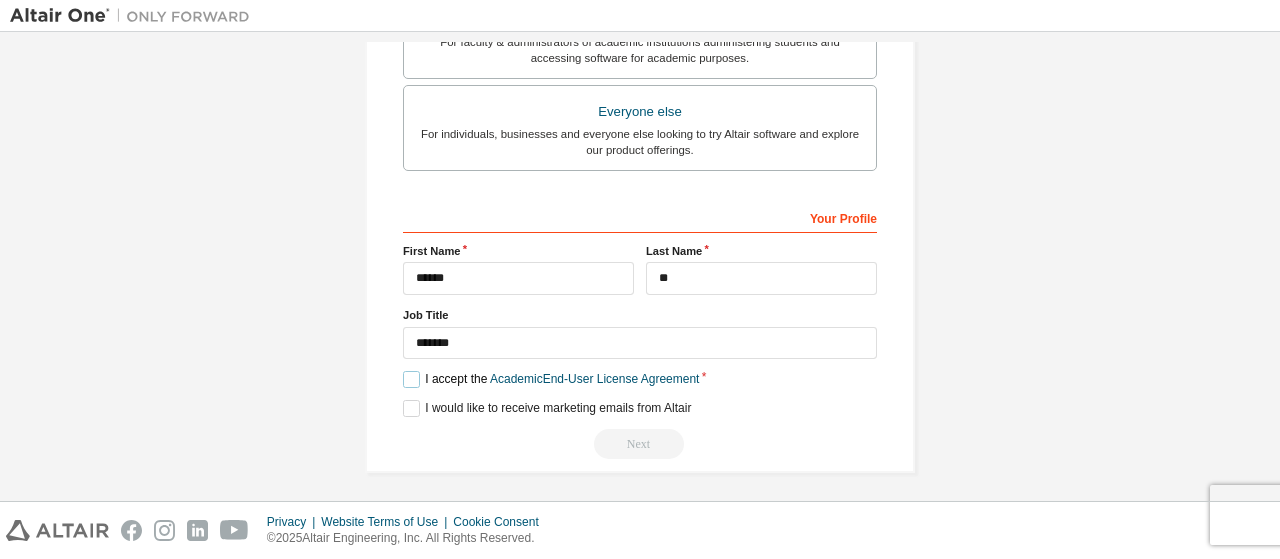 click on "I accept the   Academic   End-User License Agreement" at bounding box center (551, 379) 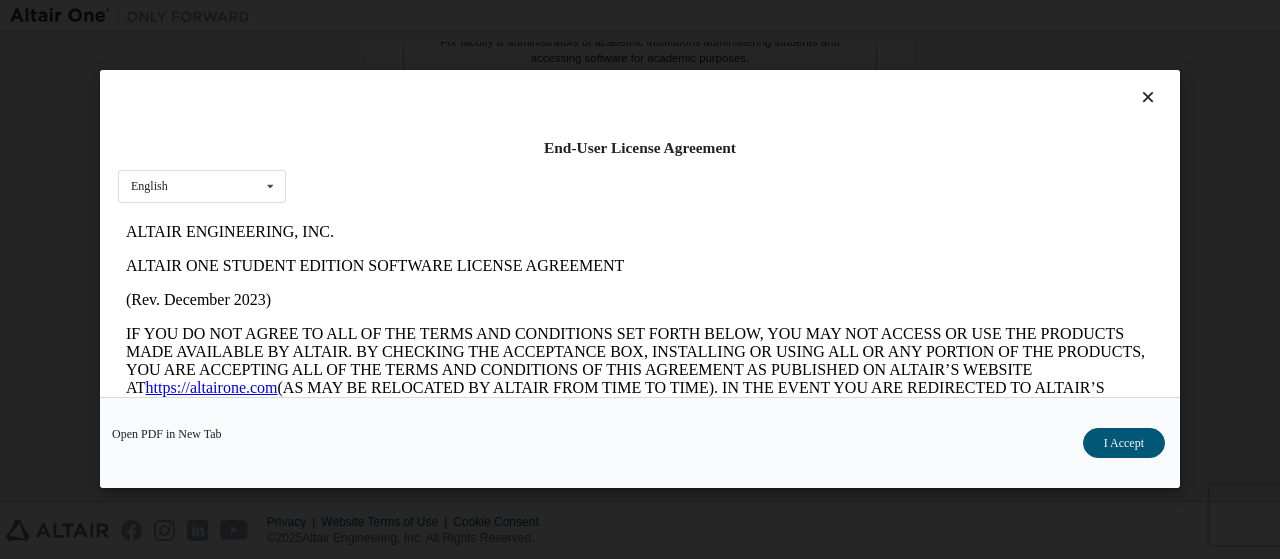 scroll, scrollTop: 240, scrollLeft: 0, axis: vertical 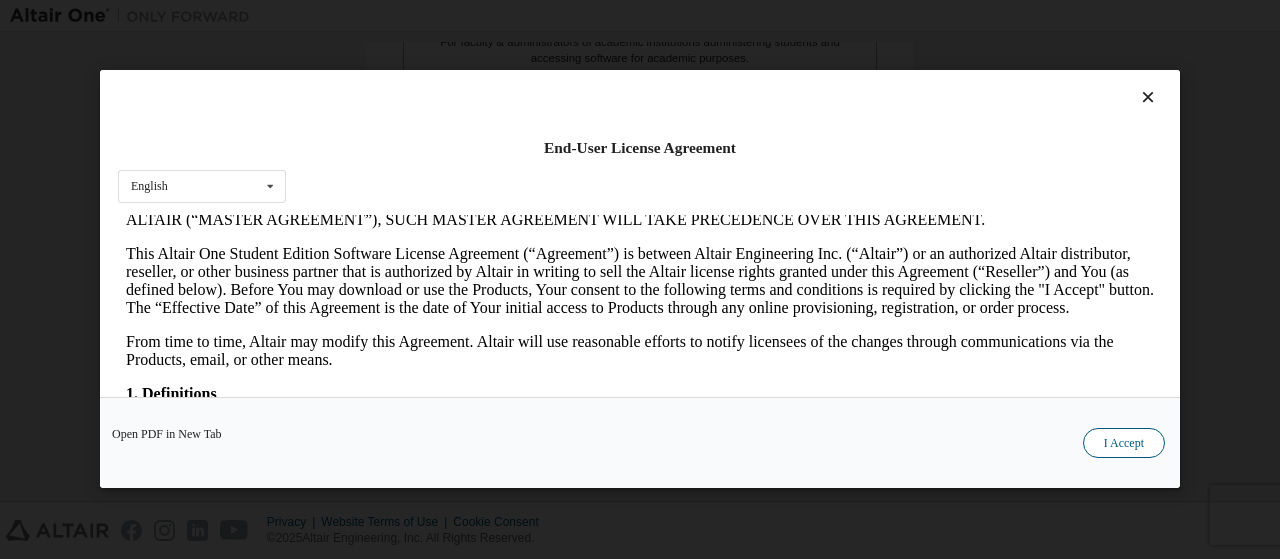 click on "I Accept" at bounding box center (1124, 444) 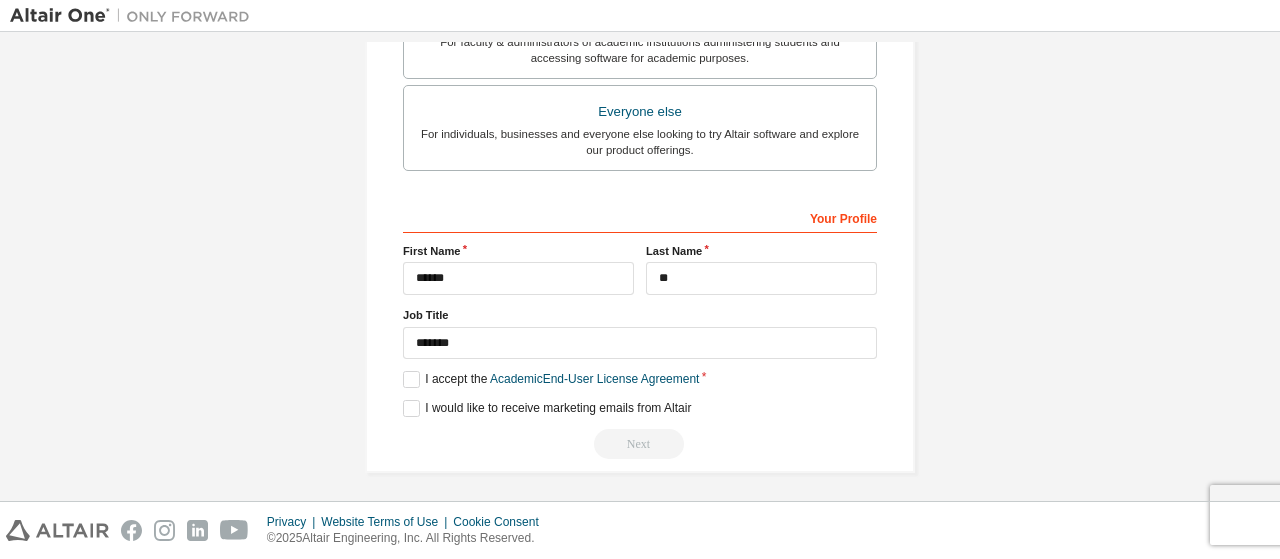 click on "Next" at bounding box center (640, 444) 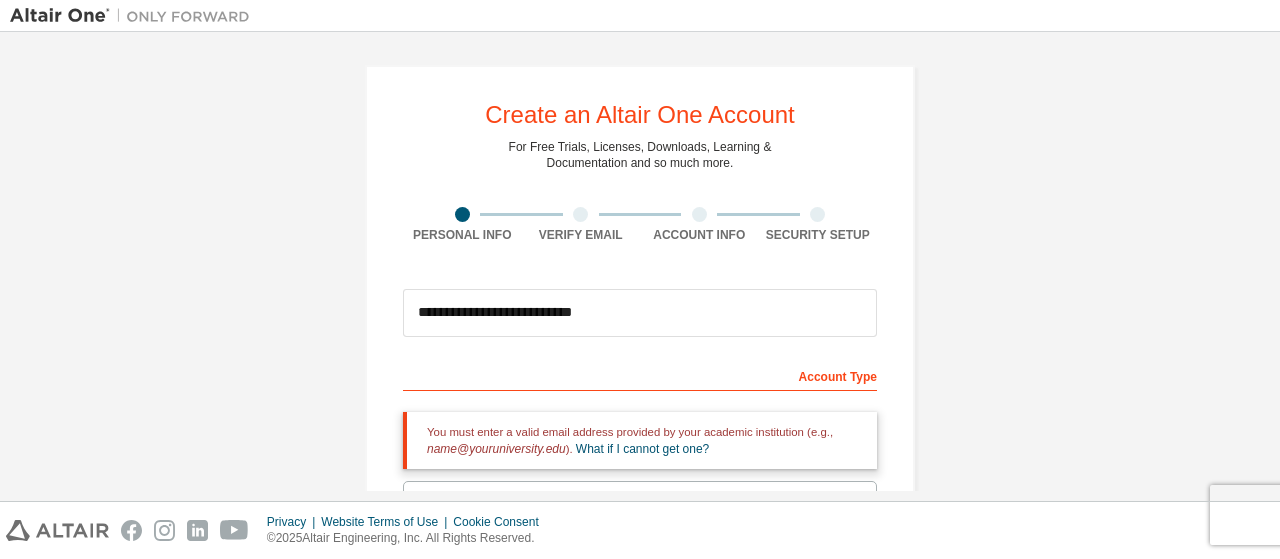 scroll, scrollTop: 0, scrollLeft: 0, axis: both 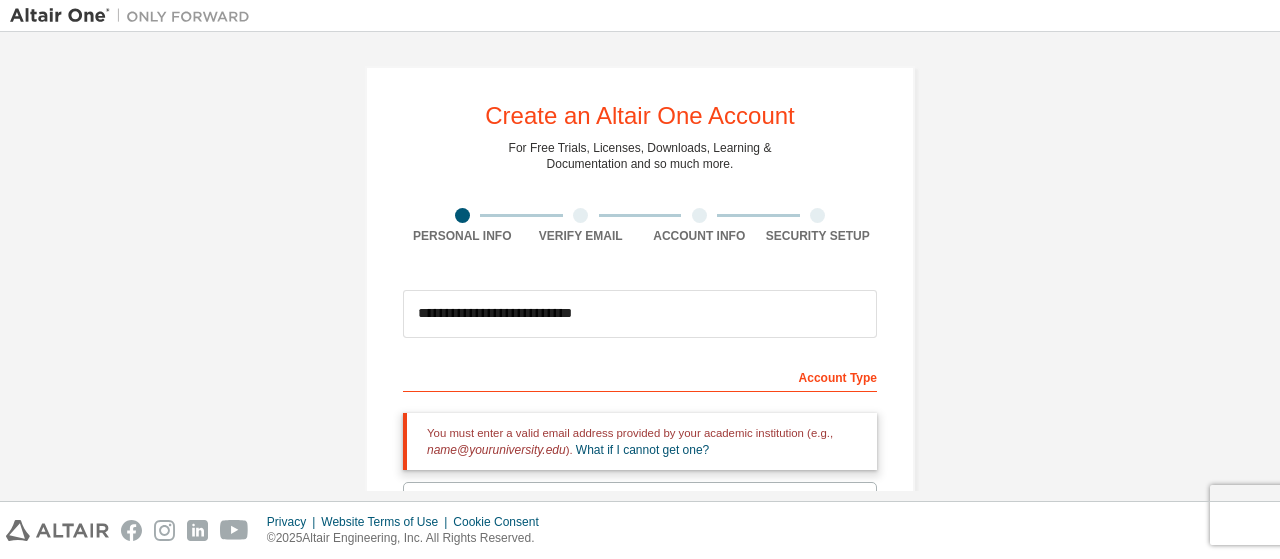 click at bounding box center [580, 215] 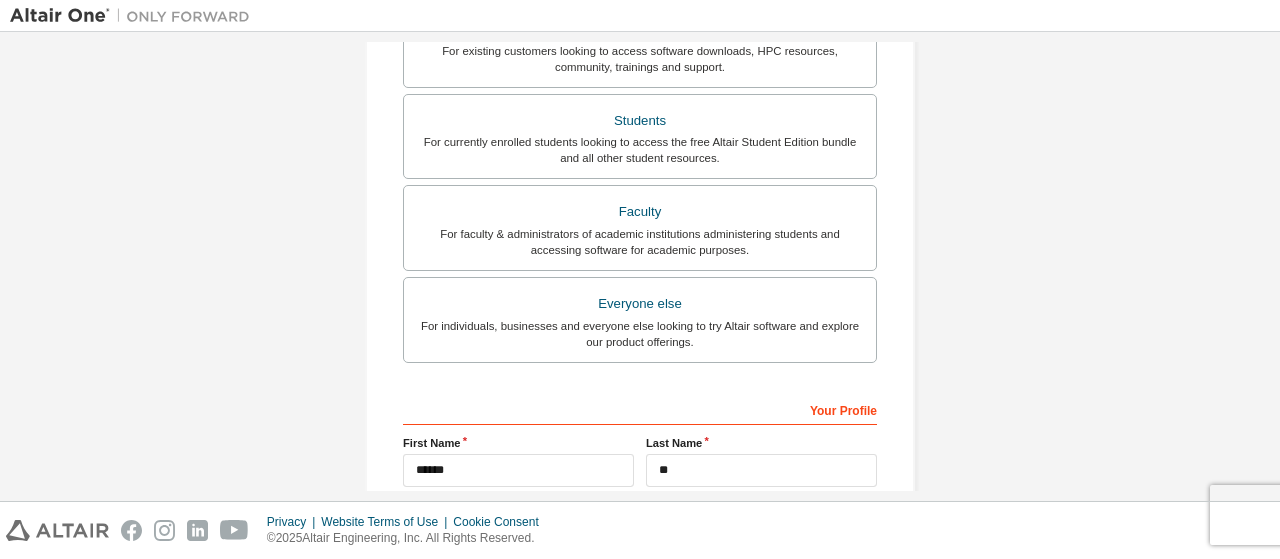 scroll, scrollTop: 673, scrollLeft: 0, axis: vertical 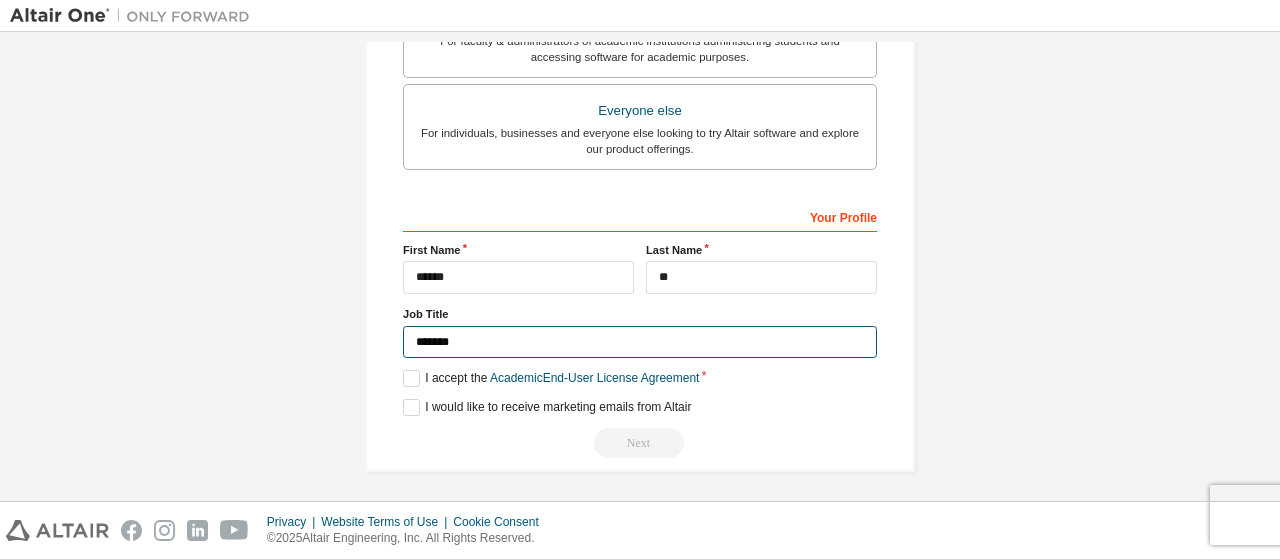 click on "*******" at bounding box center (640, 342) 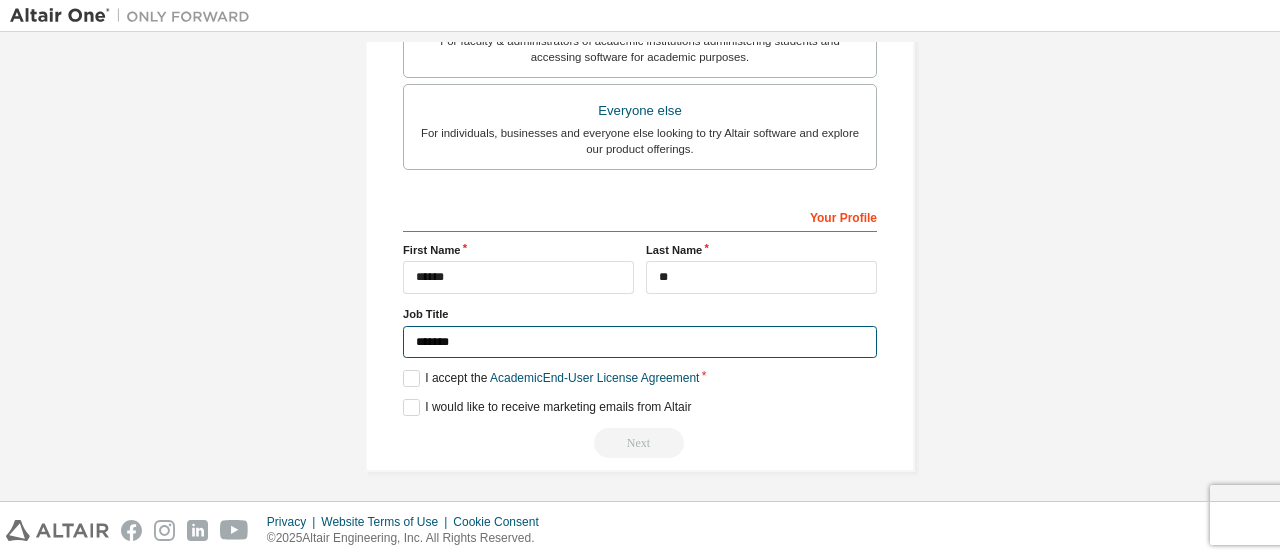 scroll, scrollTop: 481, scrollLeft: 0, axis: vertical 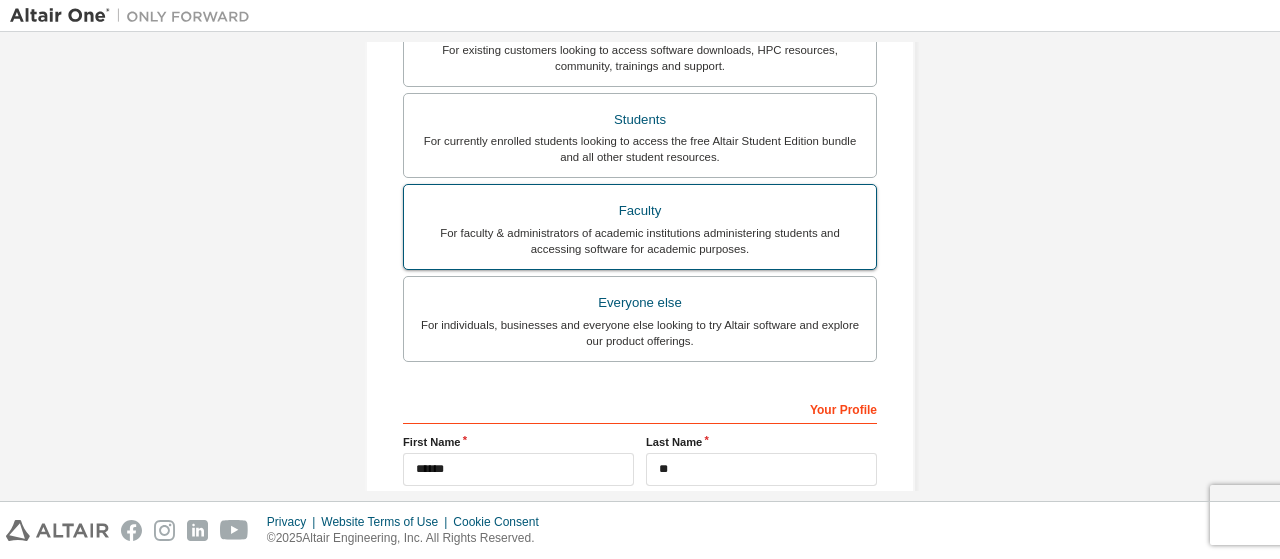 click on "For faculty & administrators of academic institutions administering students and accessing software for academic purposes." at bounding box center (640, 241) 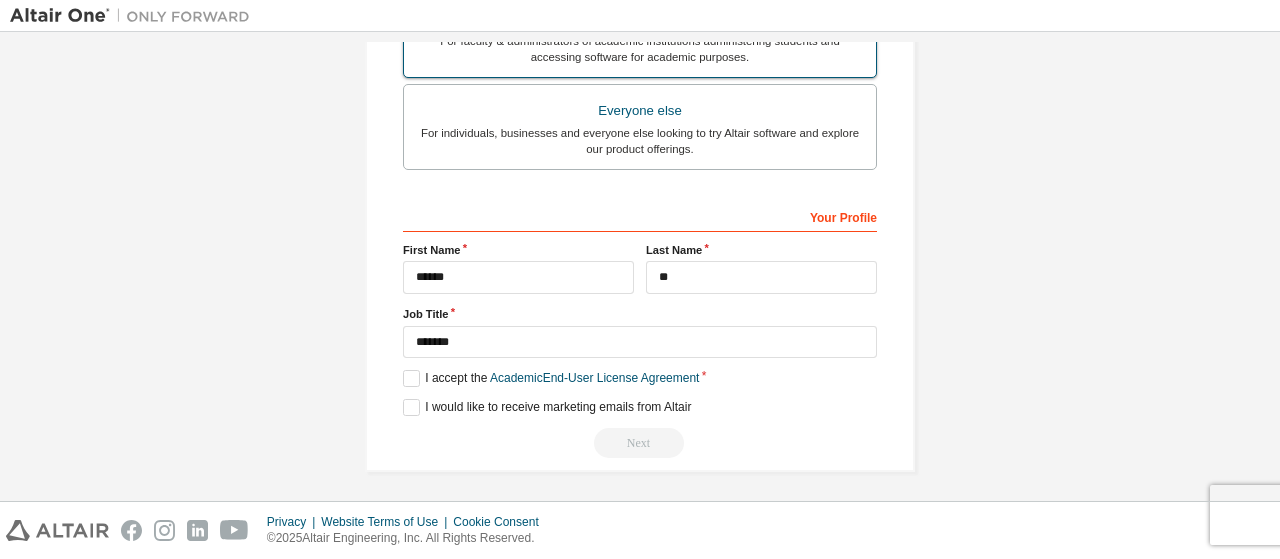 scroll, scrollTop: 385, scrollLeft: 0, axis: vertical 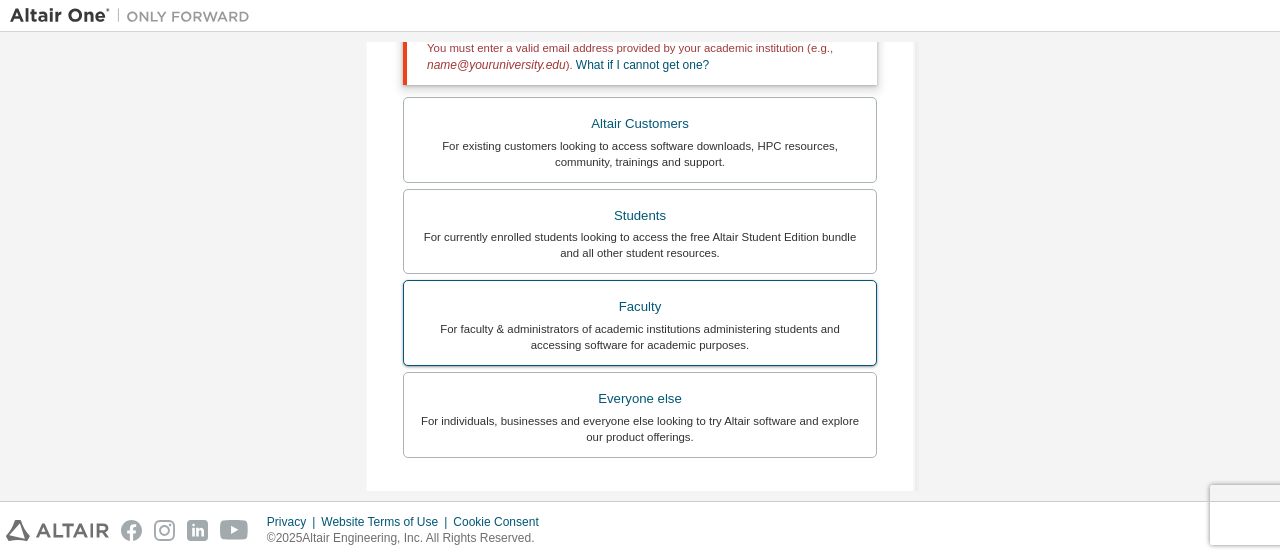 click on "Faculty For faculty & administrators of academic institutions administering students and accessing software for academic purposes." at bounding box center (640, 323) 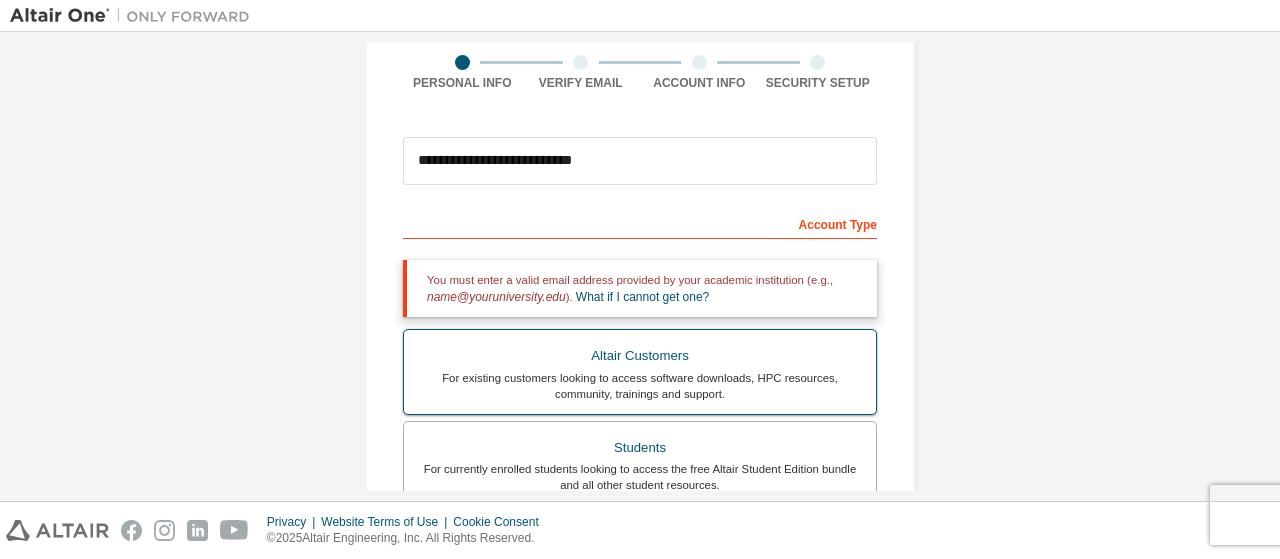 scroll, scrollTop: 193, scrollLeft: 0, axis: vertical 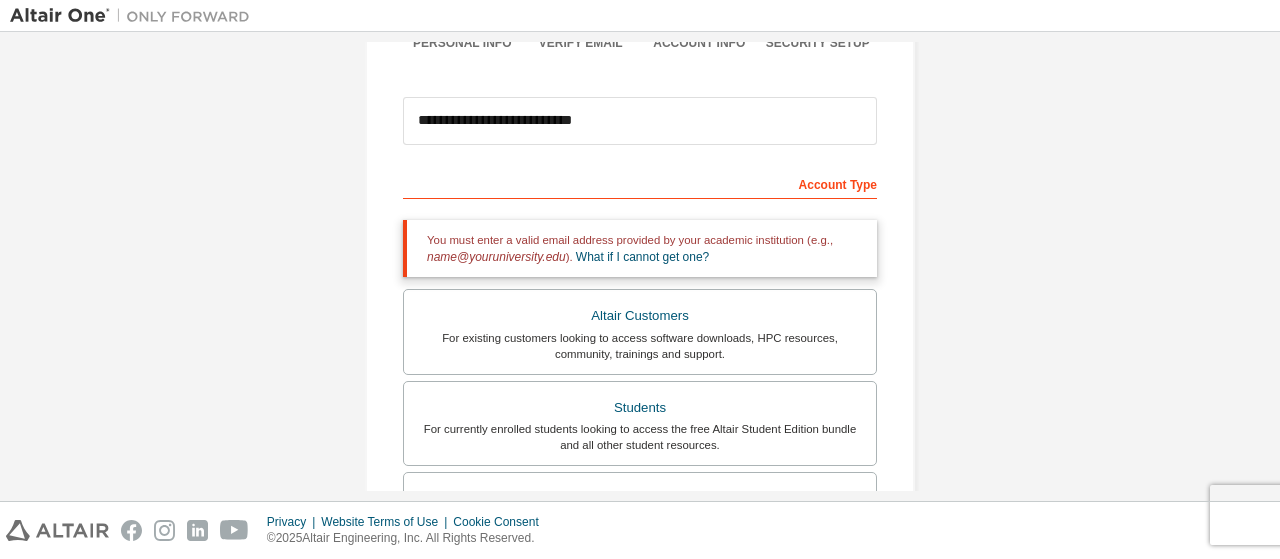 click on "Account Type" at bounding box center [640, 183] 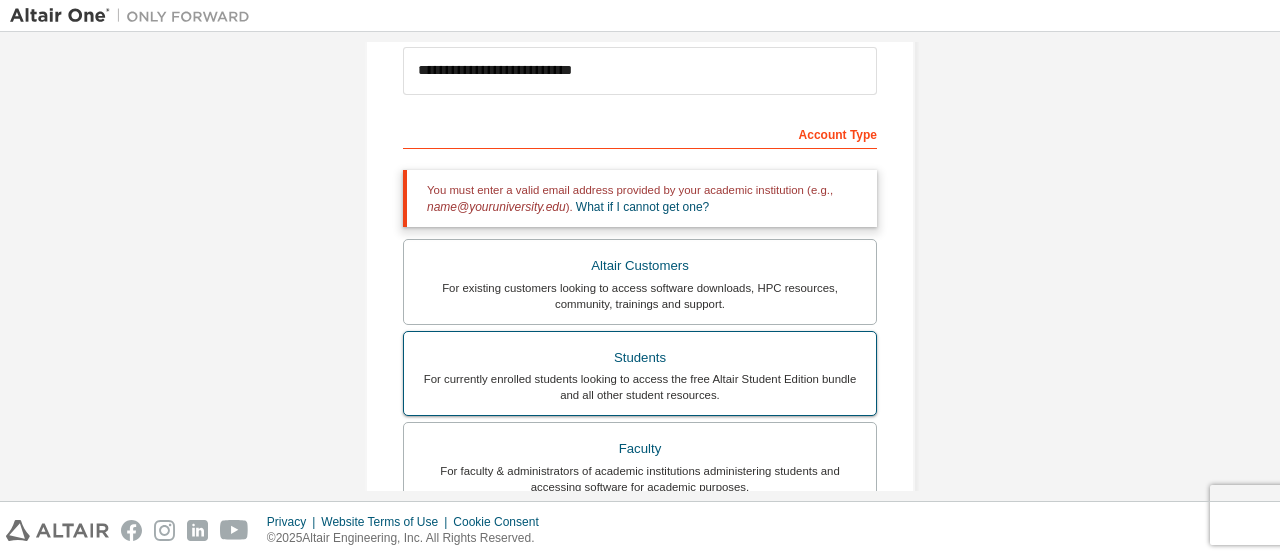scroll, scrollTop: 289, scrollLeft: 0, axis: vertical 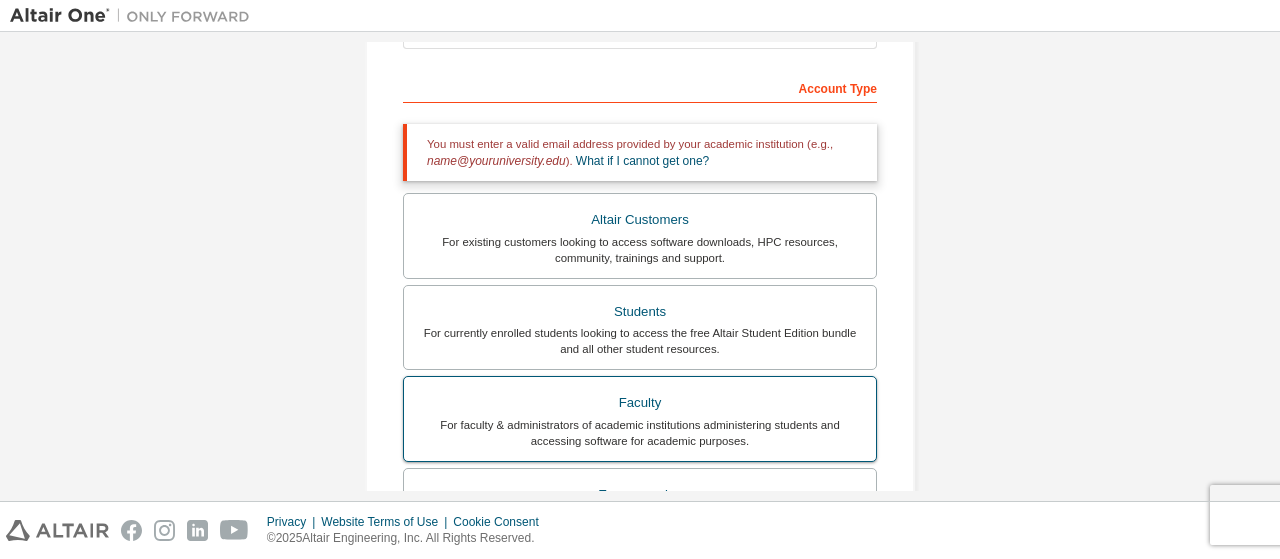 click on "Faculty" at bounding box center (640, 403) 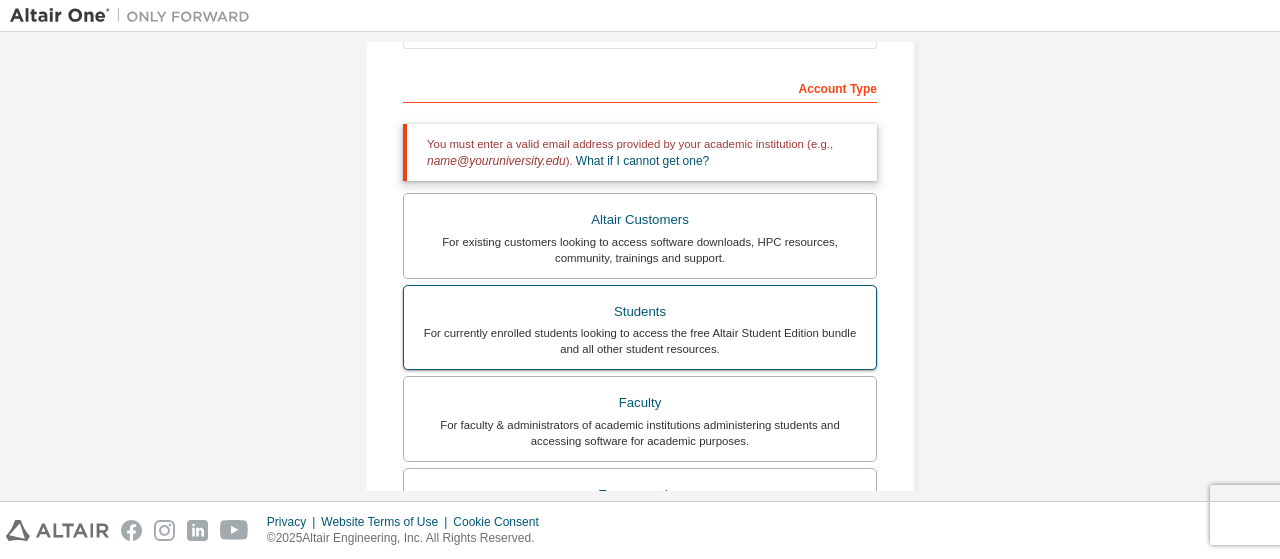 scroll, scrollTop: 673, scrollLeft: 0, axis: vertical 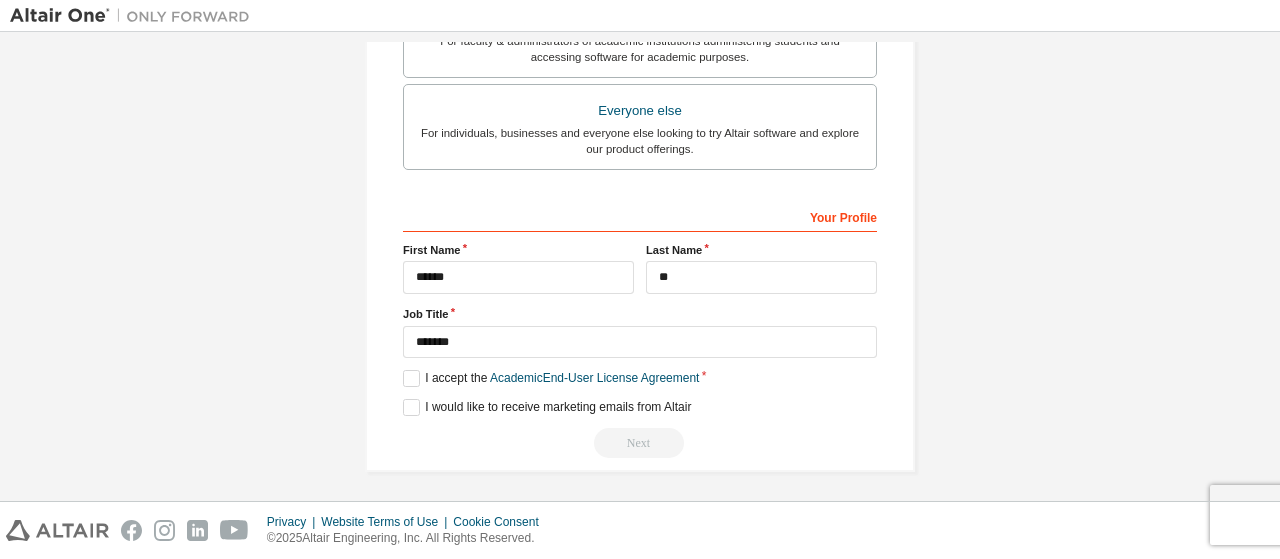 click on "Next" at bounding box center (640, 443) 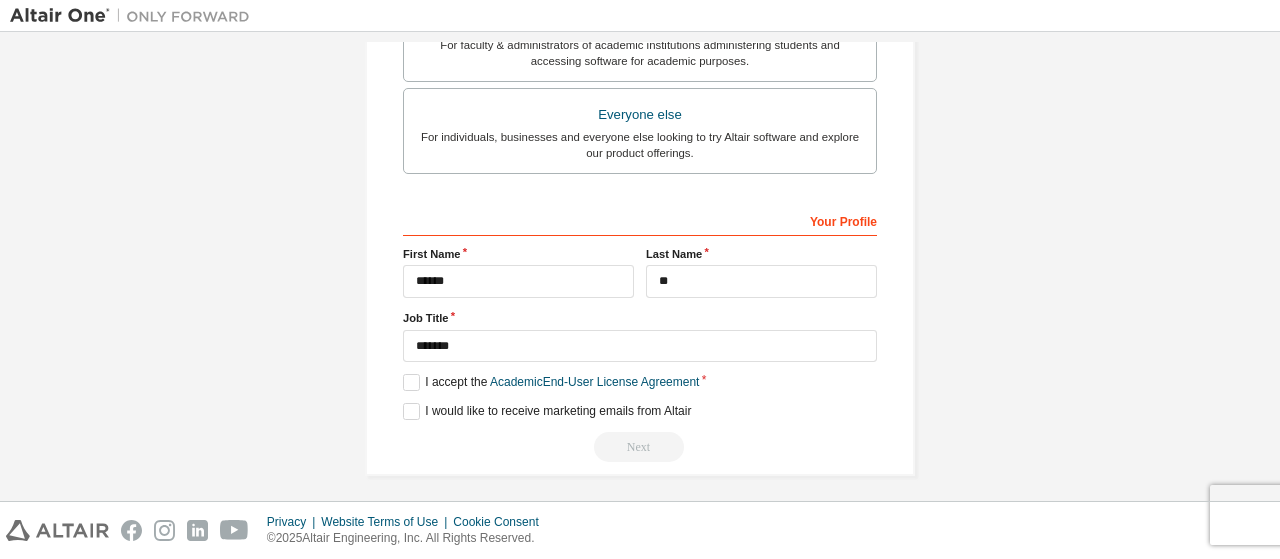scroll, scrollTop: 673, scrollLeft: 0, axis: vertical 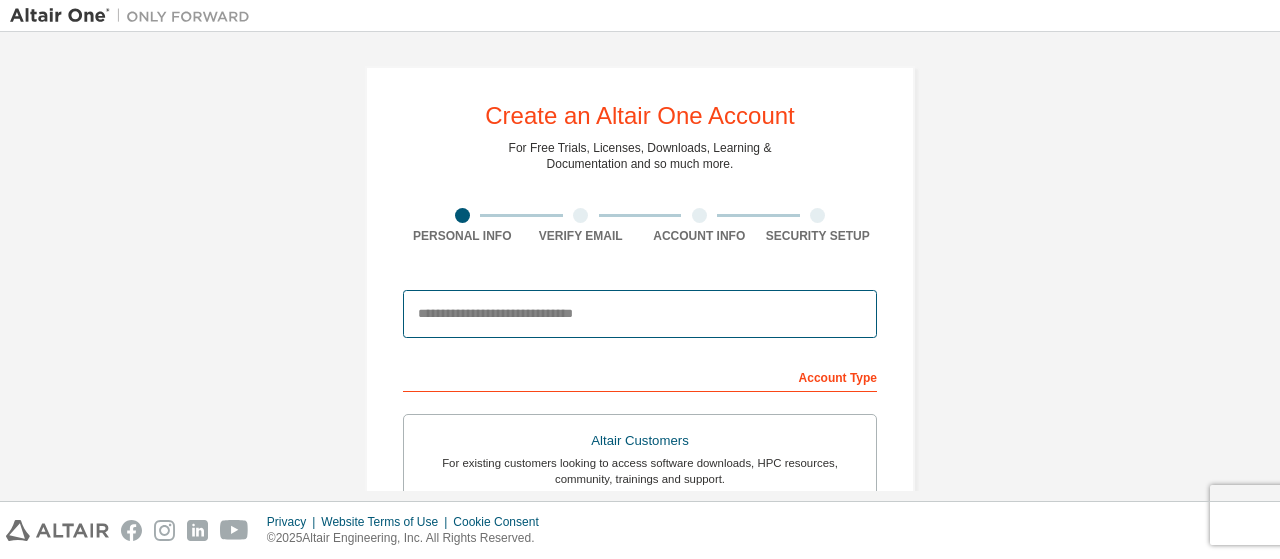 click at bounding box center [640, 314] 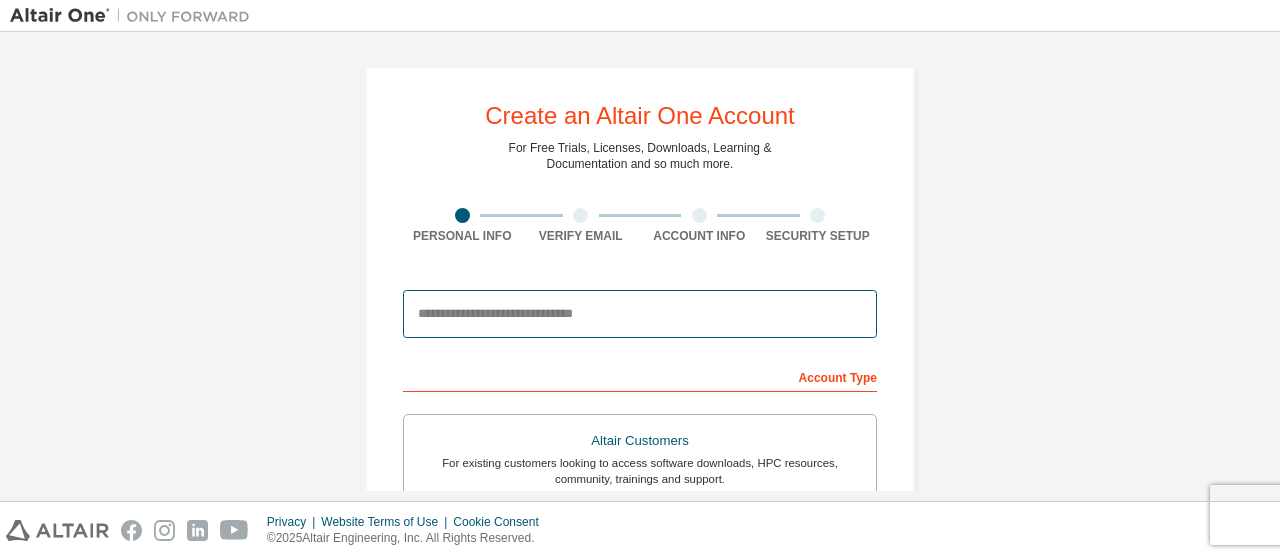 click at bounding box center [640, 314] 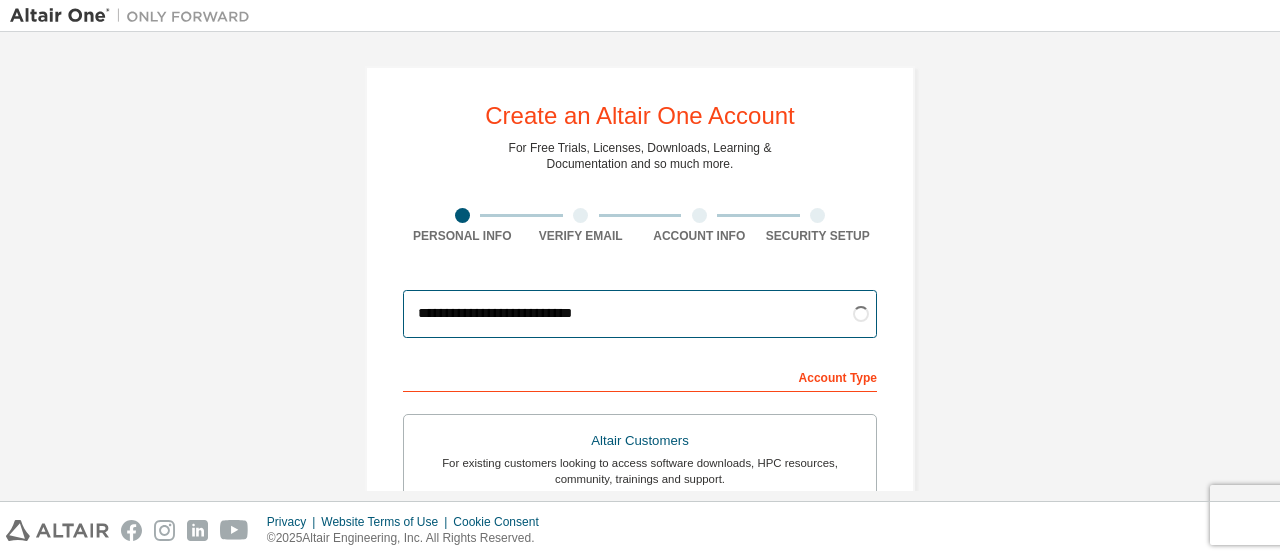 scroll, scrollTop: 96, scrollLeft: 0, axis: vertical 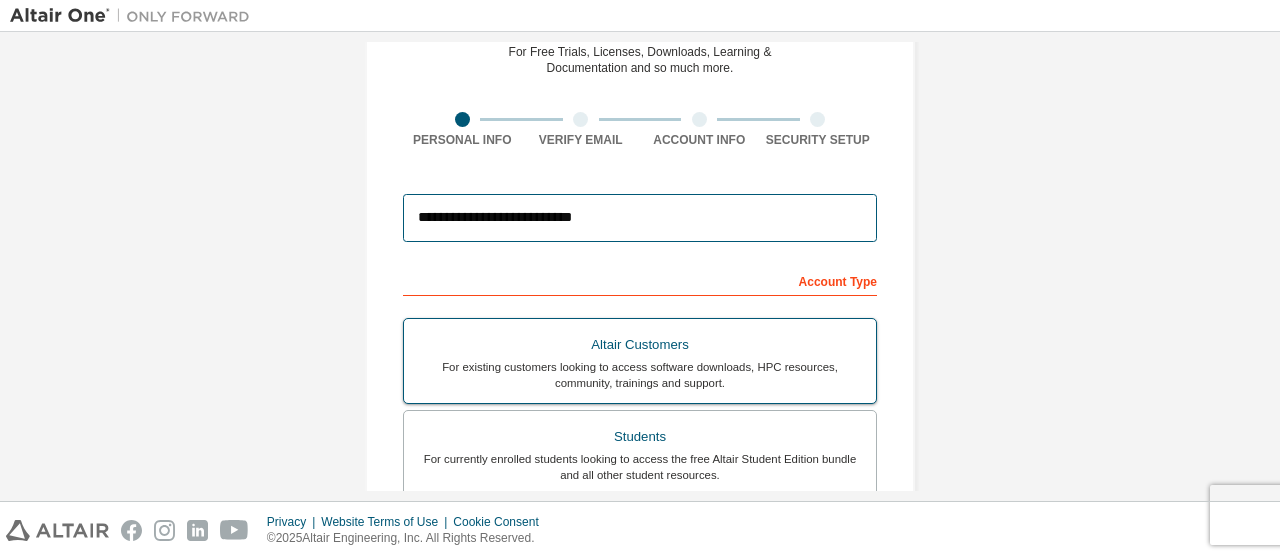 type on "**********" 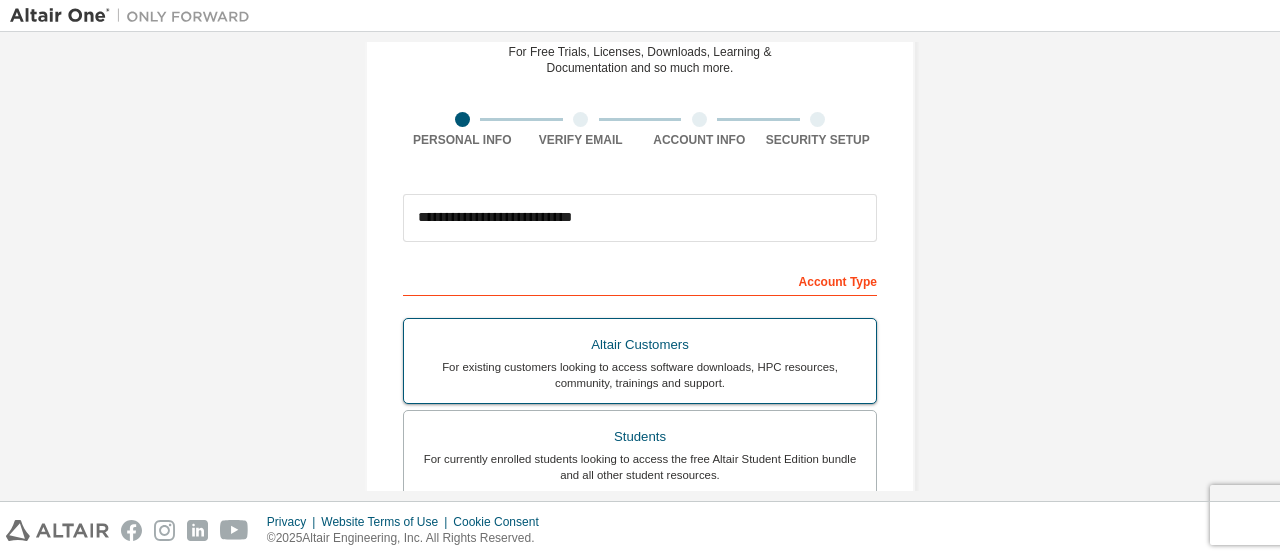 click on "Altair Customers" at bounding box center (640, 345) 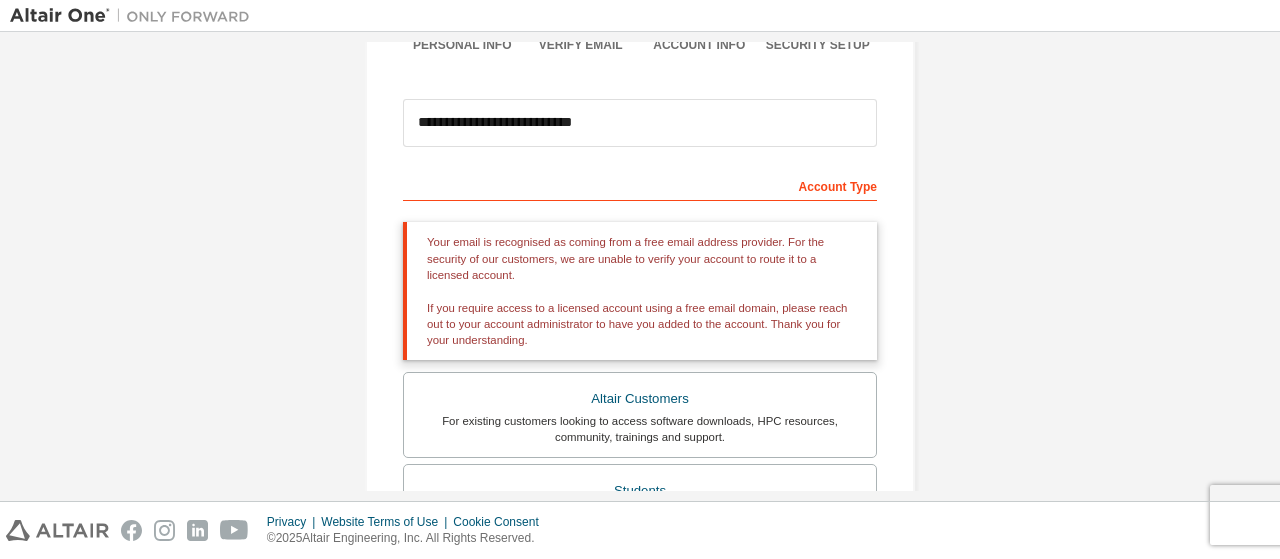 scroll, scrollTop: 192, scrollLeft: 0, axis: vertical 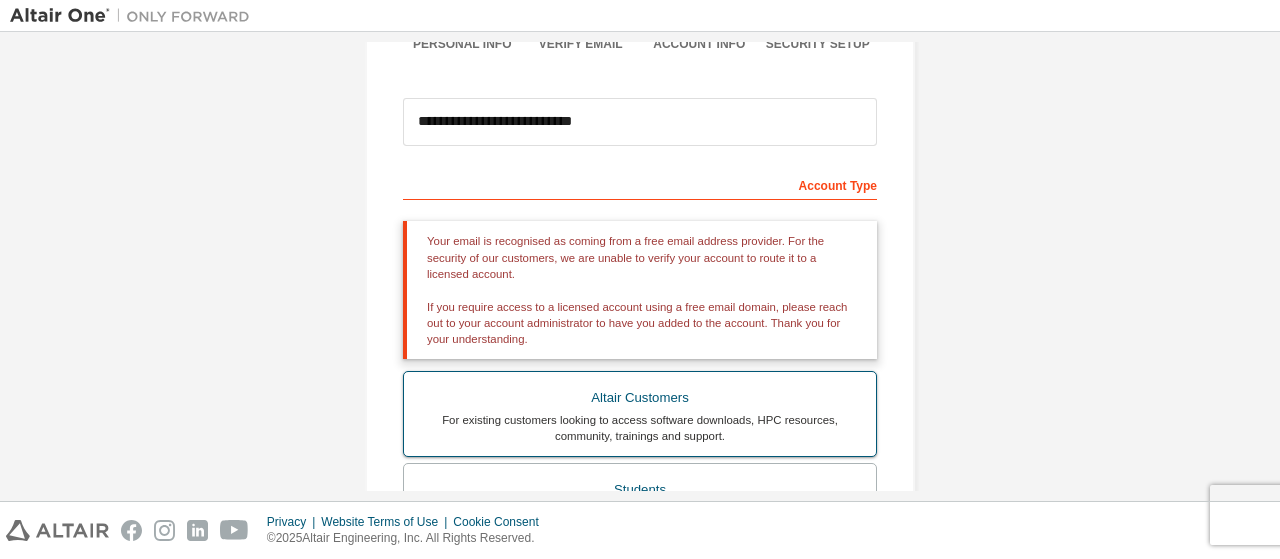 click on "Altair Customers" at bounding box center (640, 398) 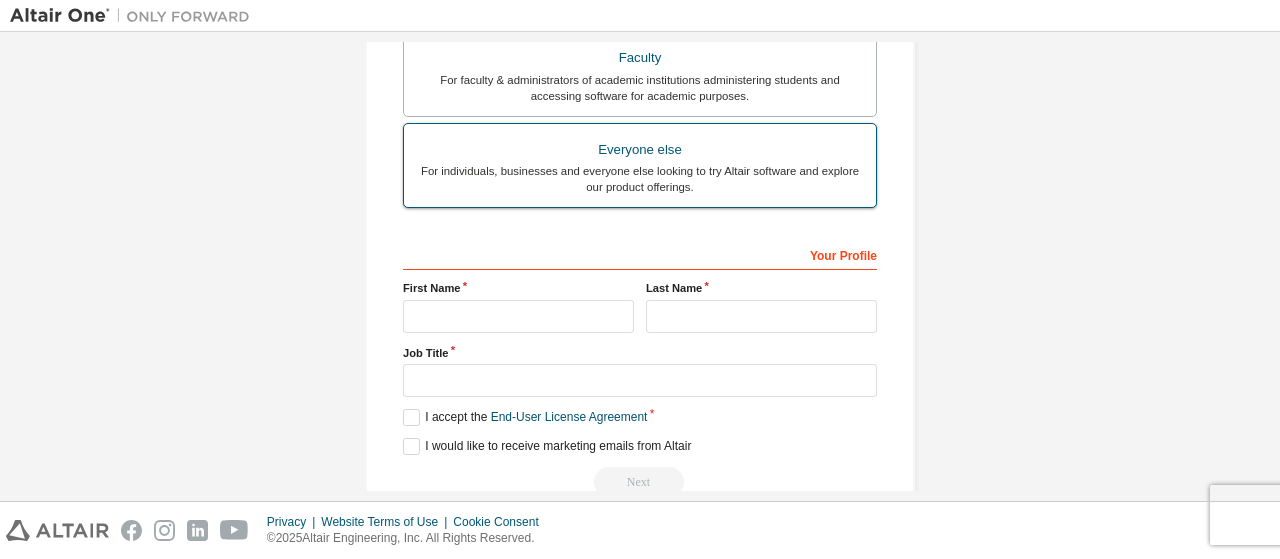 scroll, scrollTop: 755, scrollLeft: 0, axis: vertical 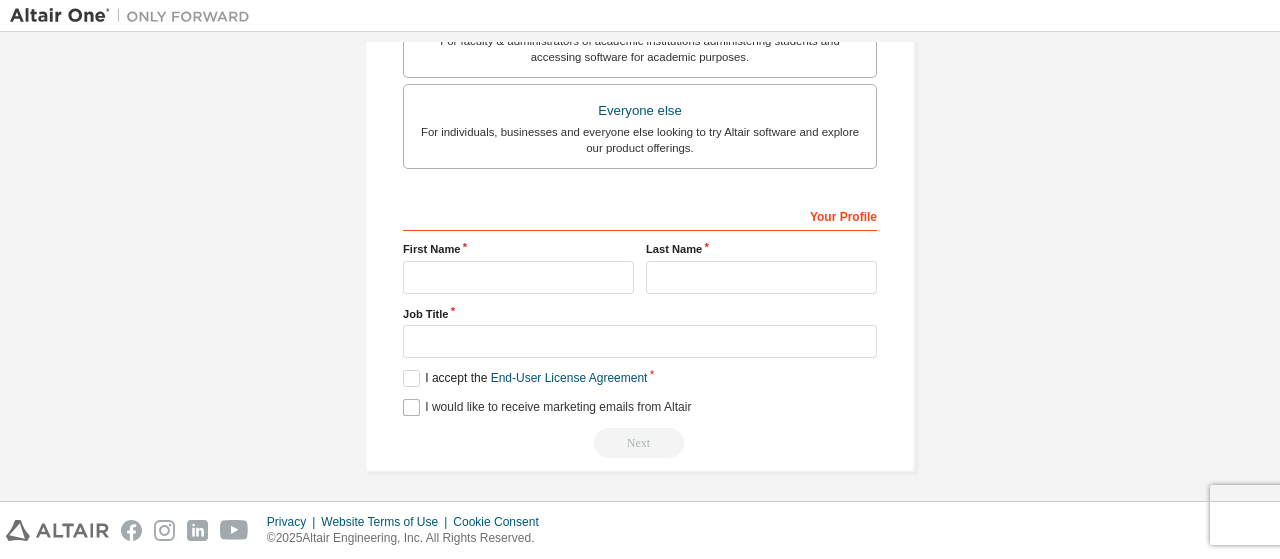 click on "Your Profile First Name Last Name Job Title Please provide State/Province to help us route sales and support resources to you more efficiently. I accept the    End-User License Agreement I would like to receive marketing emails from Altair Next" at bounding box center [640, 328] 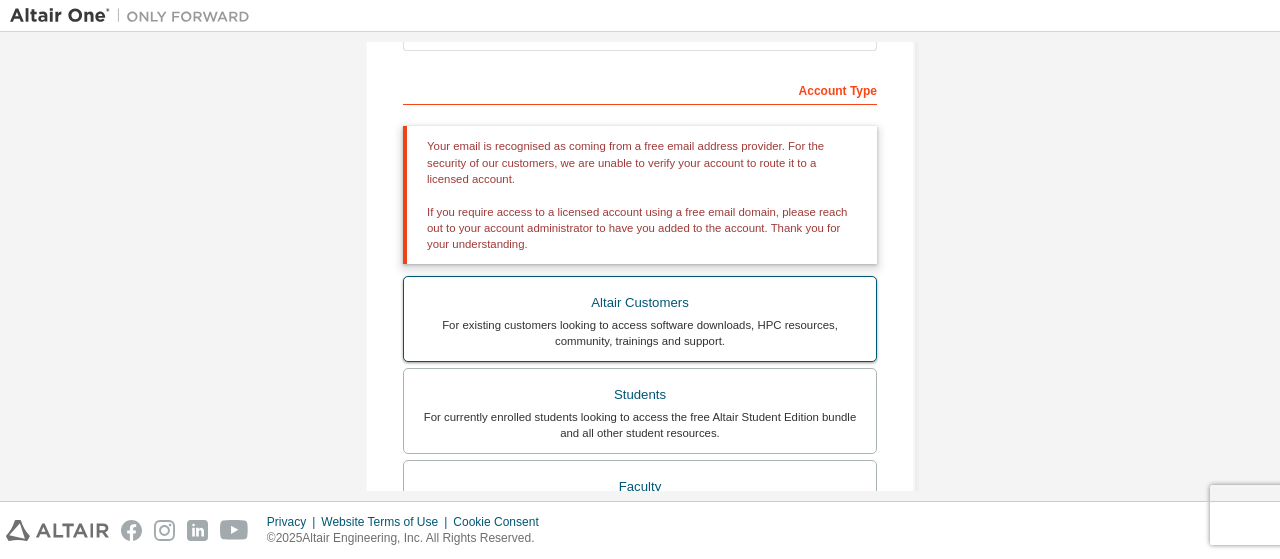 scroll, scrollTop: 288, scrollLeft: 0, axis: vertical 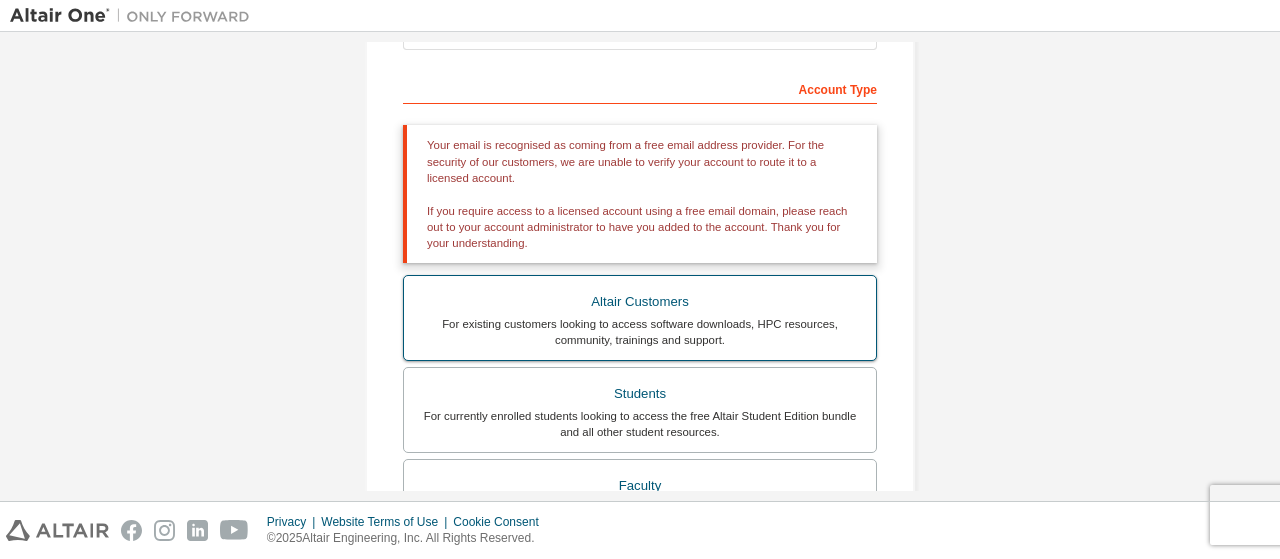 click on "For existing customers looking to access software downloads, HPC resources, community, trainings and support." at bounding box center [640, 332] 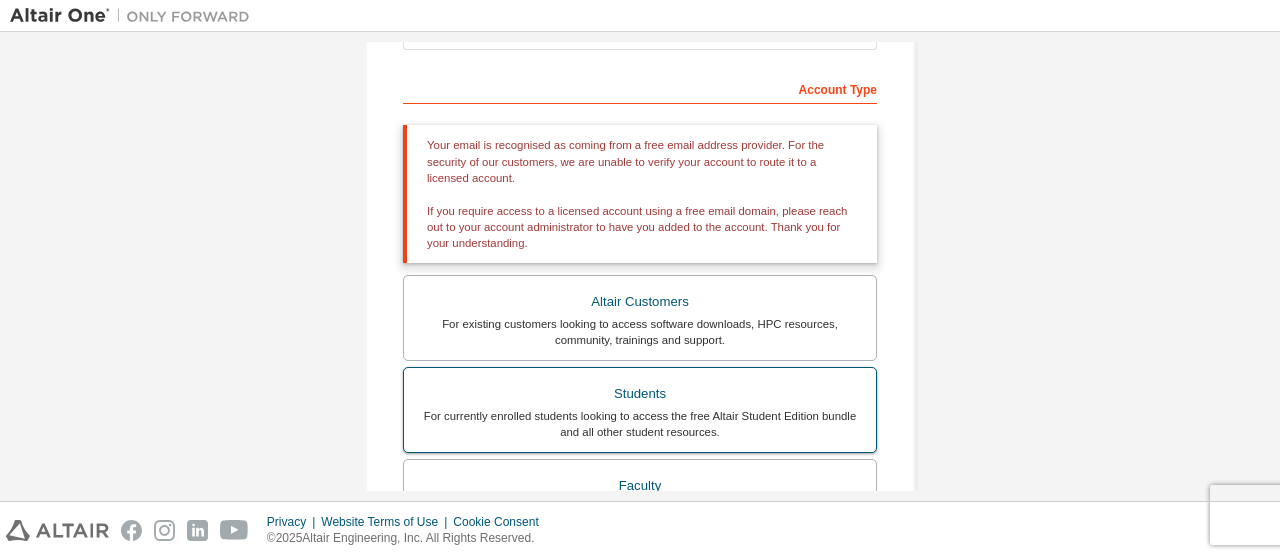 click on "Students" at bounding box center (640, 394) 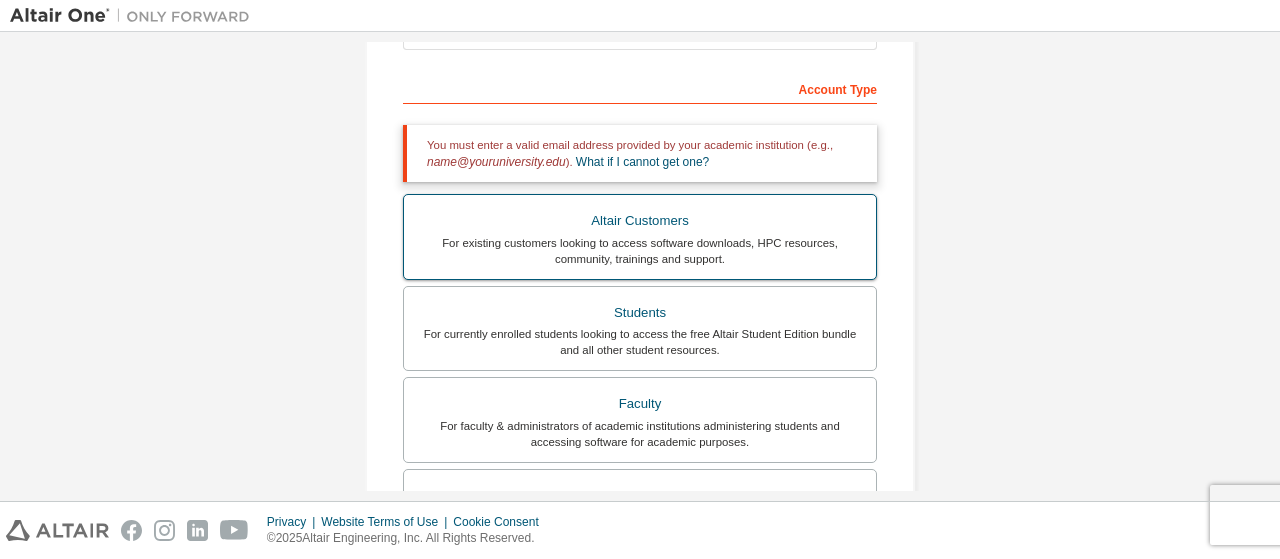 click on "For existing customers looking to access software downloads, HPC resources, community, trainings and support." at bounding box center (640, 251) 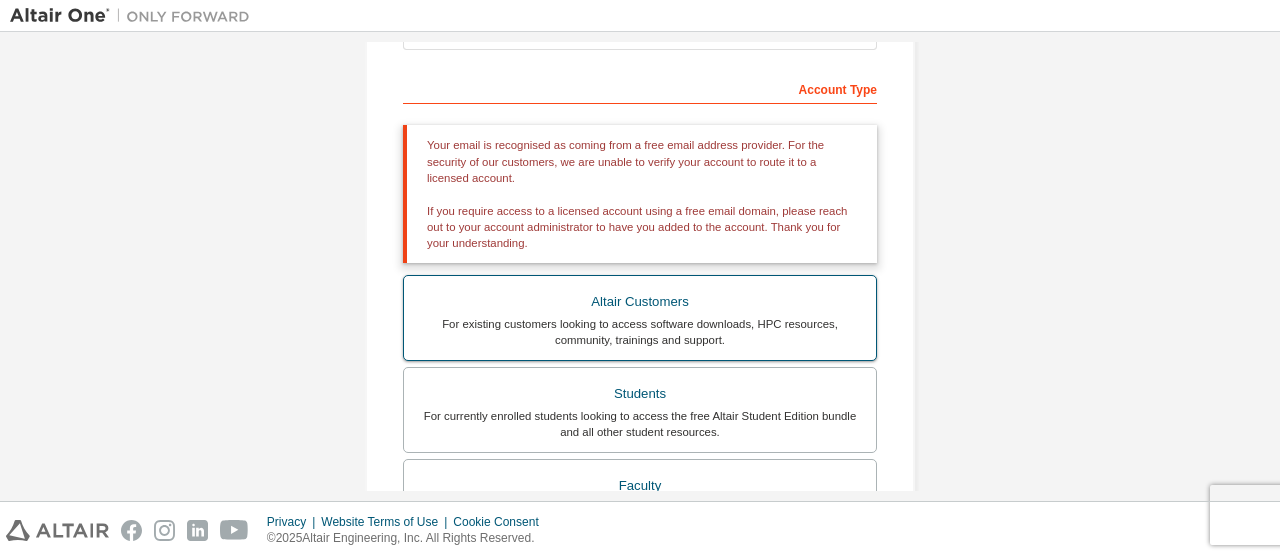 click on "For existing customers looking to access software downloads, HPC resources, community, trainings and support." at bounding box center [640, 332] 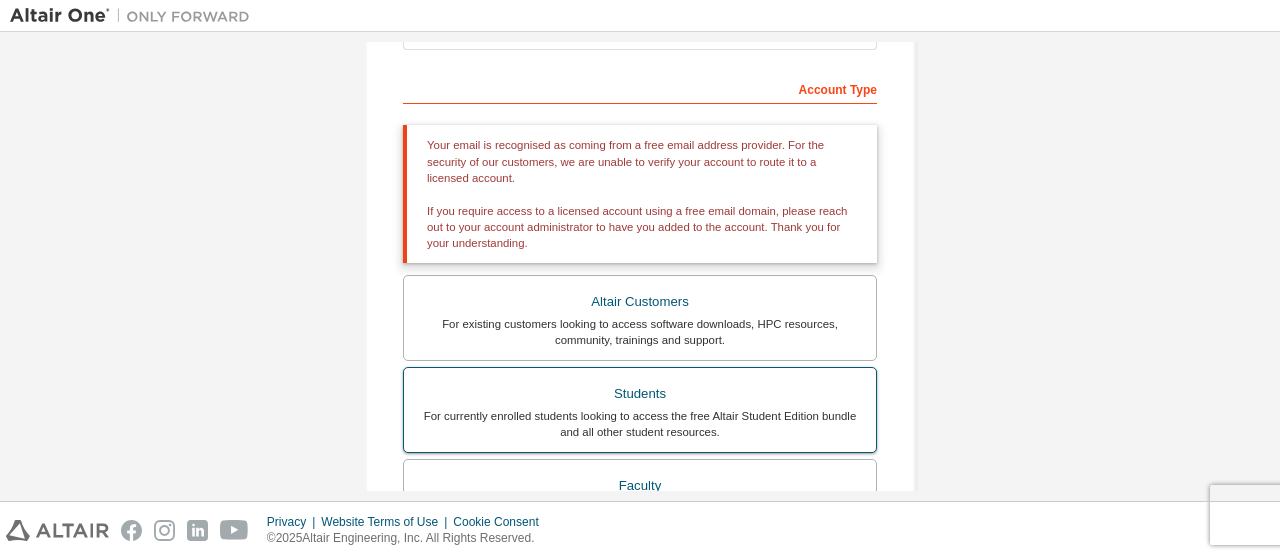 click on "Students For currently enrolled students looking to access the free Altair Student Edition bundle and all other student resources." at bounding box center [640, 410] 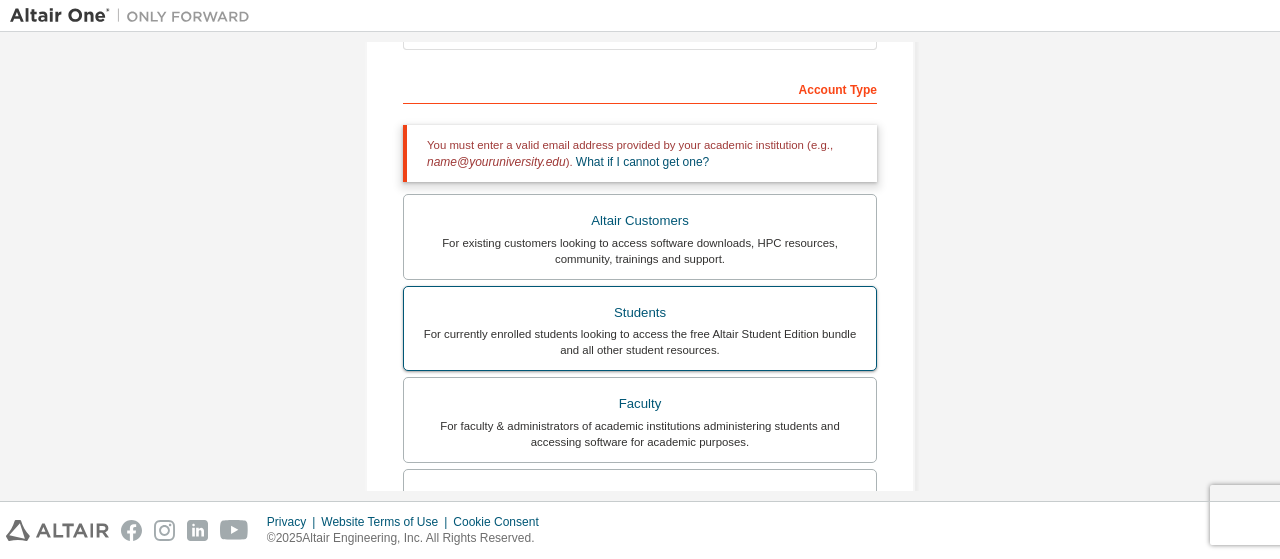 scroll, scrollTop: 384, scrollLeft: 0, axis: vertical 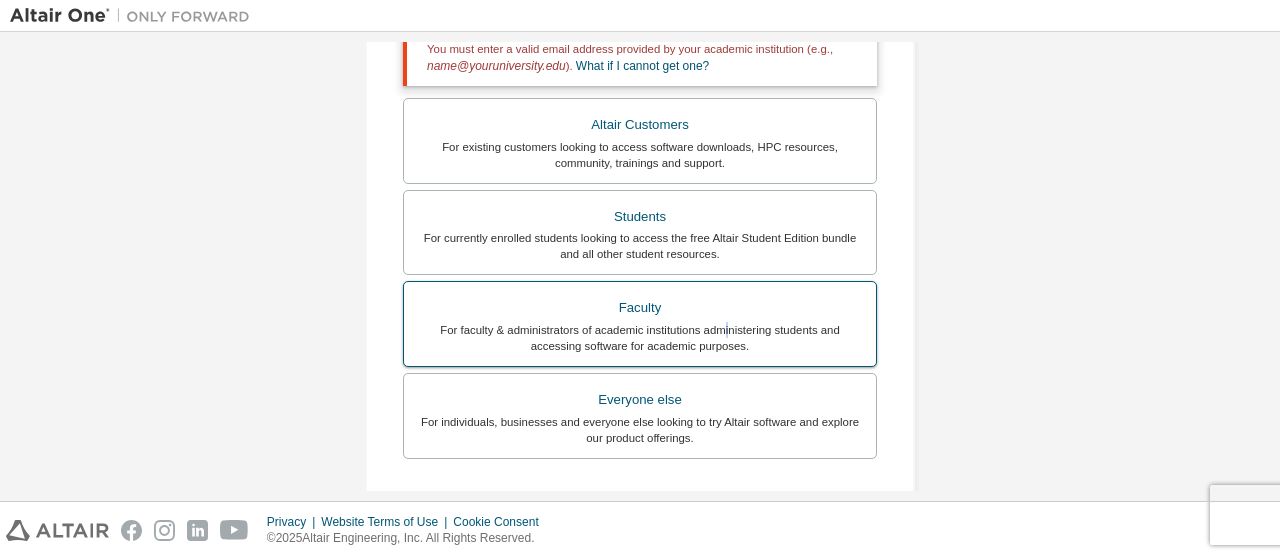 click on "For faculty & administrators of academic institutions administering students and accessing software for academic purposes." at bounding box center [640, 338] 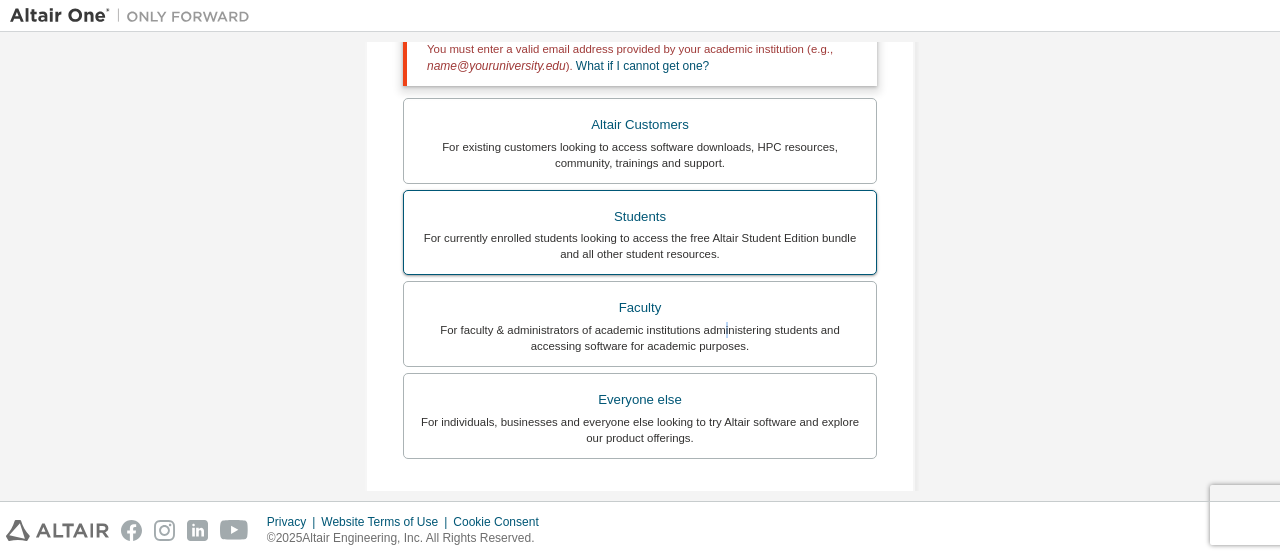 scroll, scrollTop: 288, scrollLeft: 0, axis: vertical 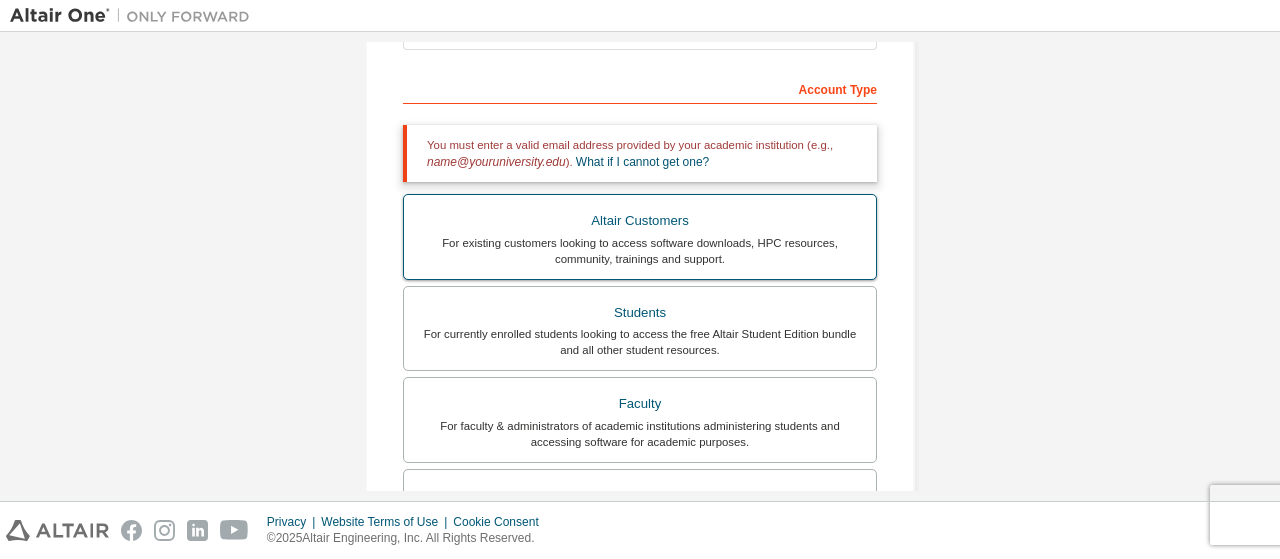 click on "For existing customers looking to access software downloads, HPC resources, community, trainings and support." at bounding box center (640, 251) 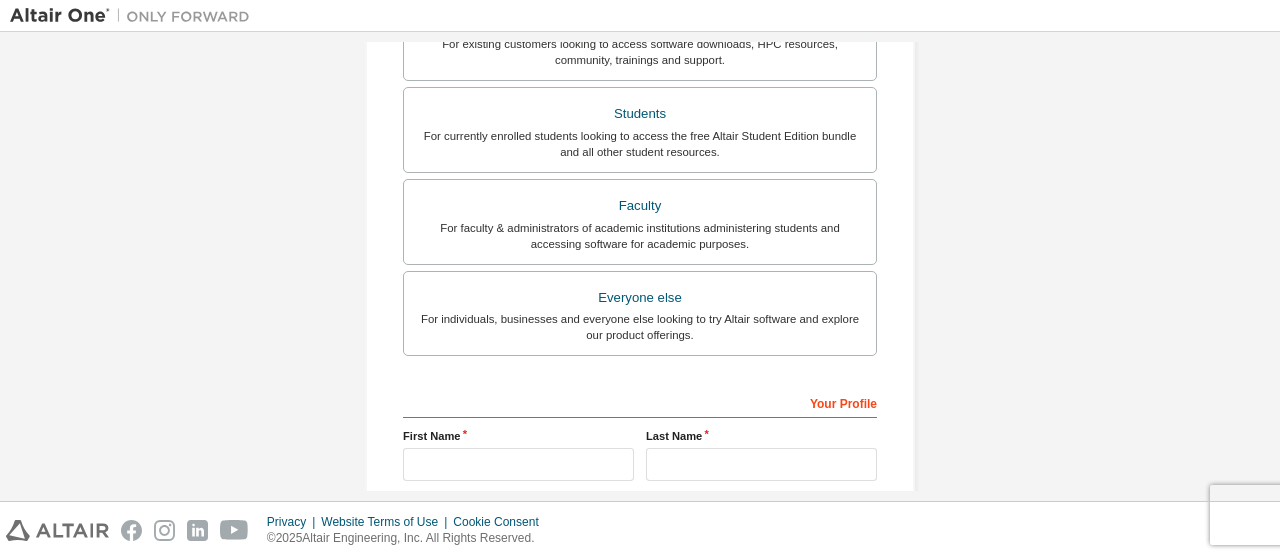 scroll, scrollTop: 576, scrollLeft: 0, axis: vertical 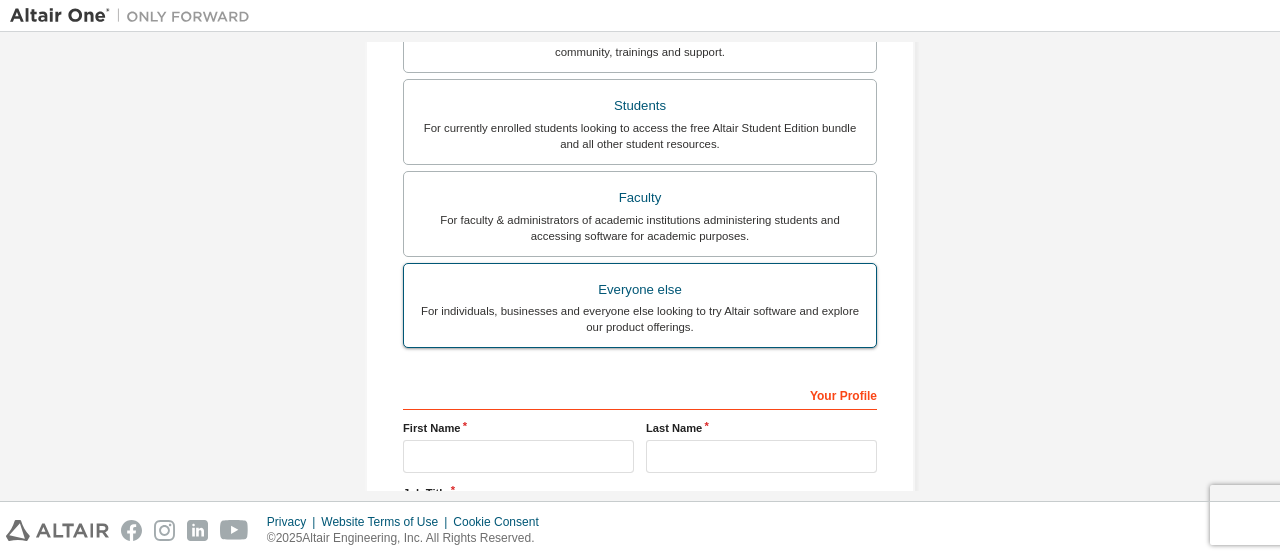 click on "For individuals, businesses and everyone else looking to try Altair software and explore our product offerings." at bounding box center [640, 319] 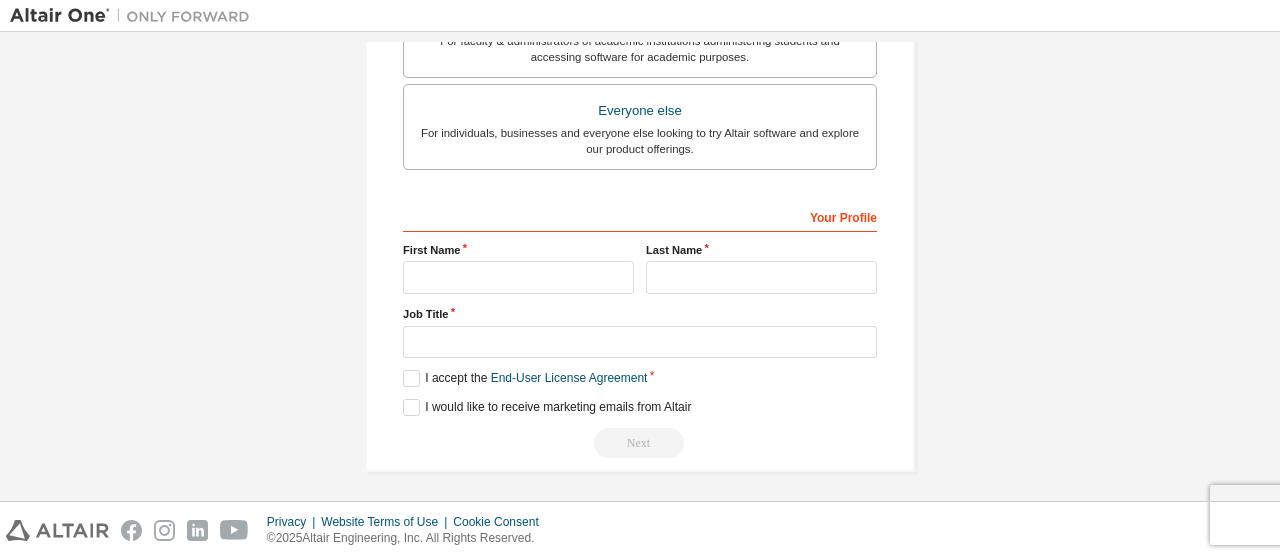 scroll, scrollTop: 605, scrollLeft: 0, axis: vertical 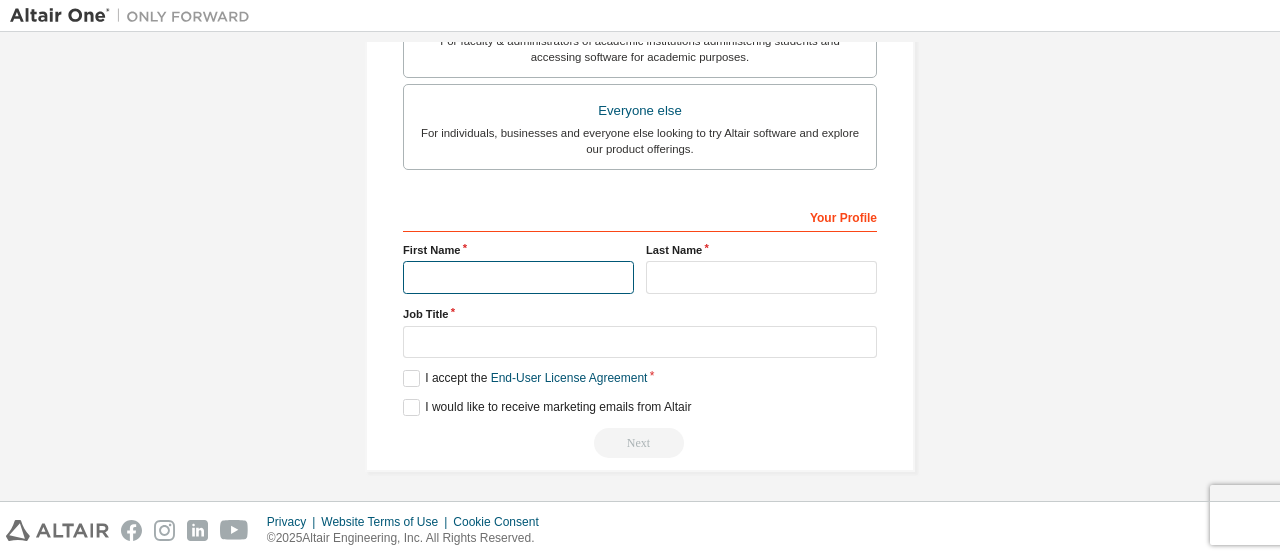 click at bounding box center [518, 277] 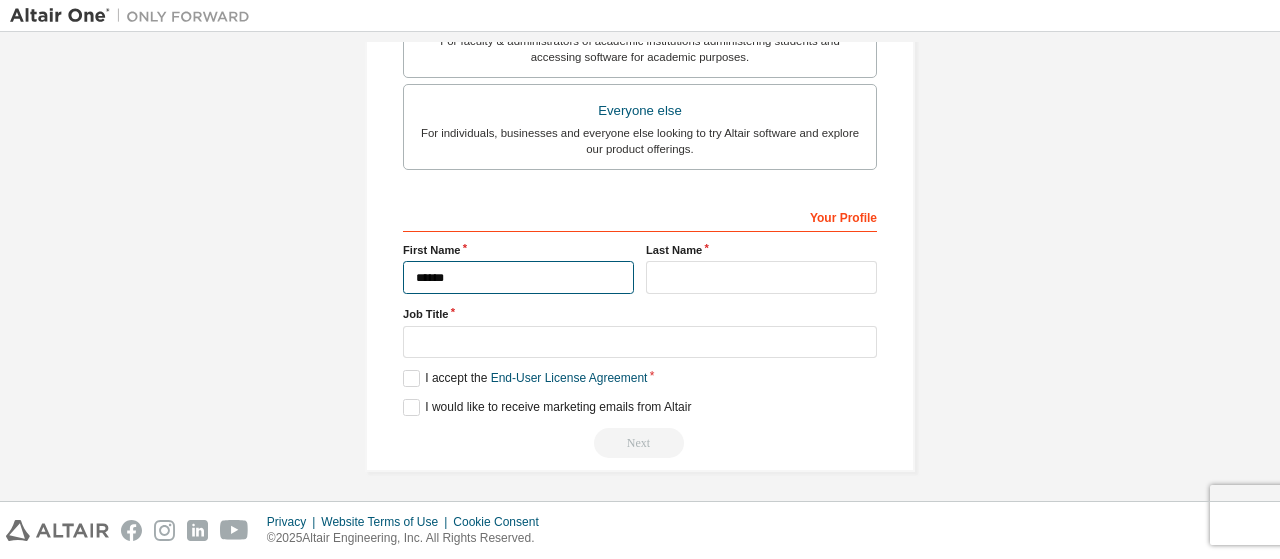 type on "******" 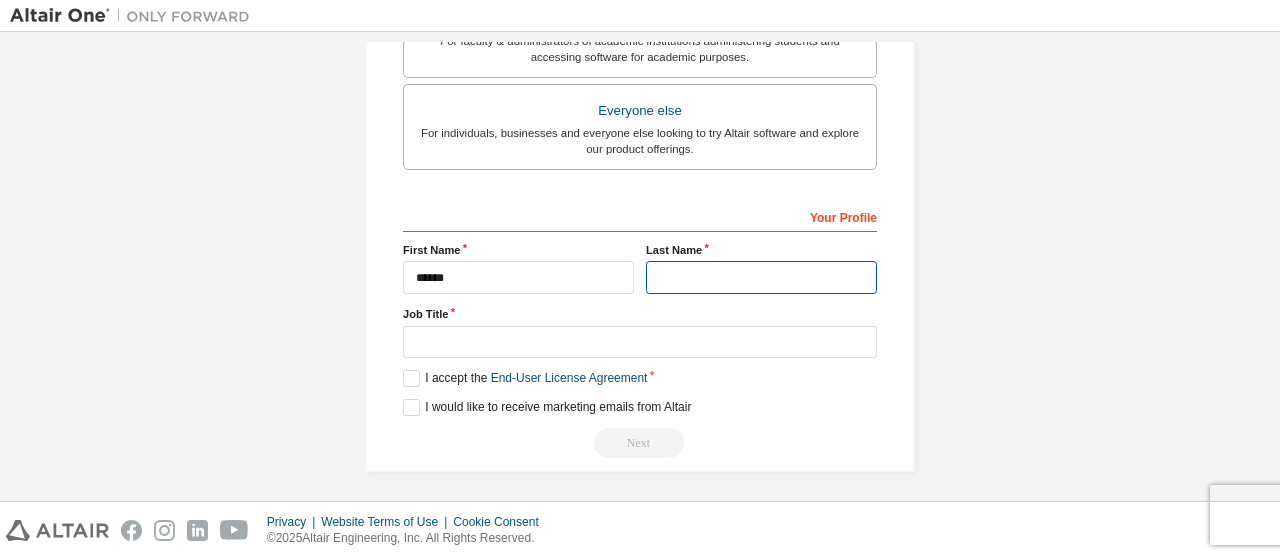 click at bounding box center [761, 277] 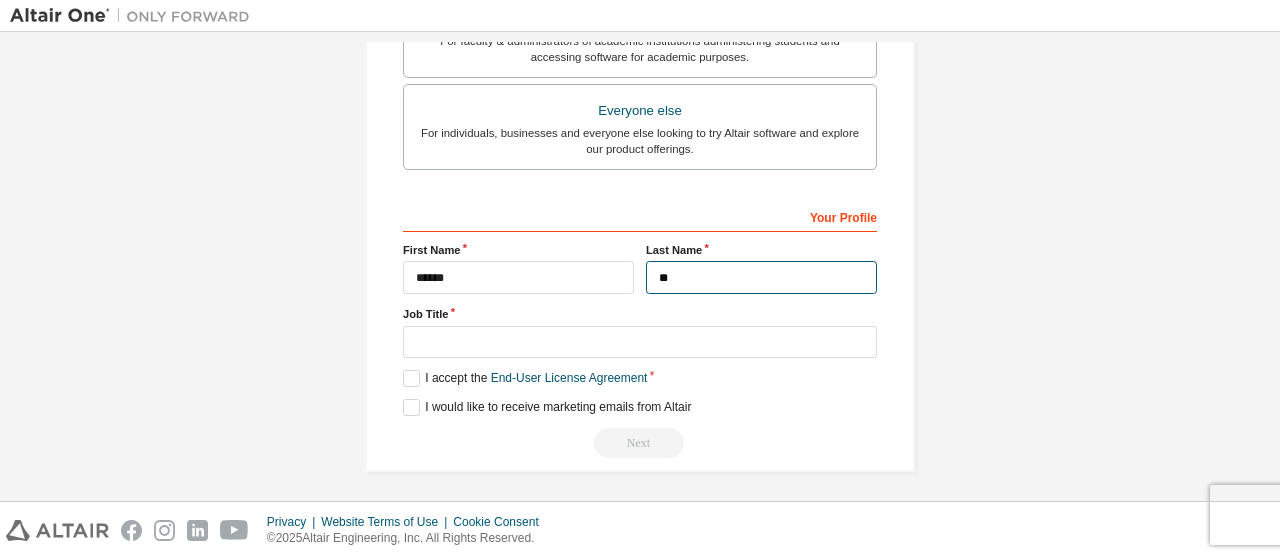 type on "**" 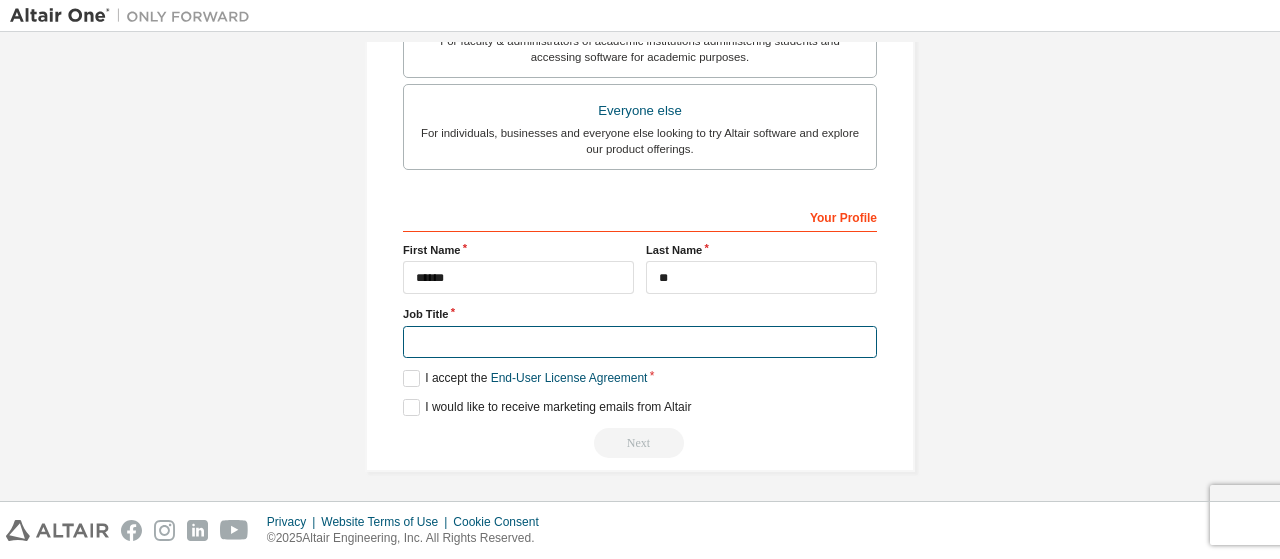 click at bounding box center [640, 342] 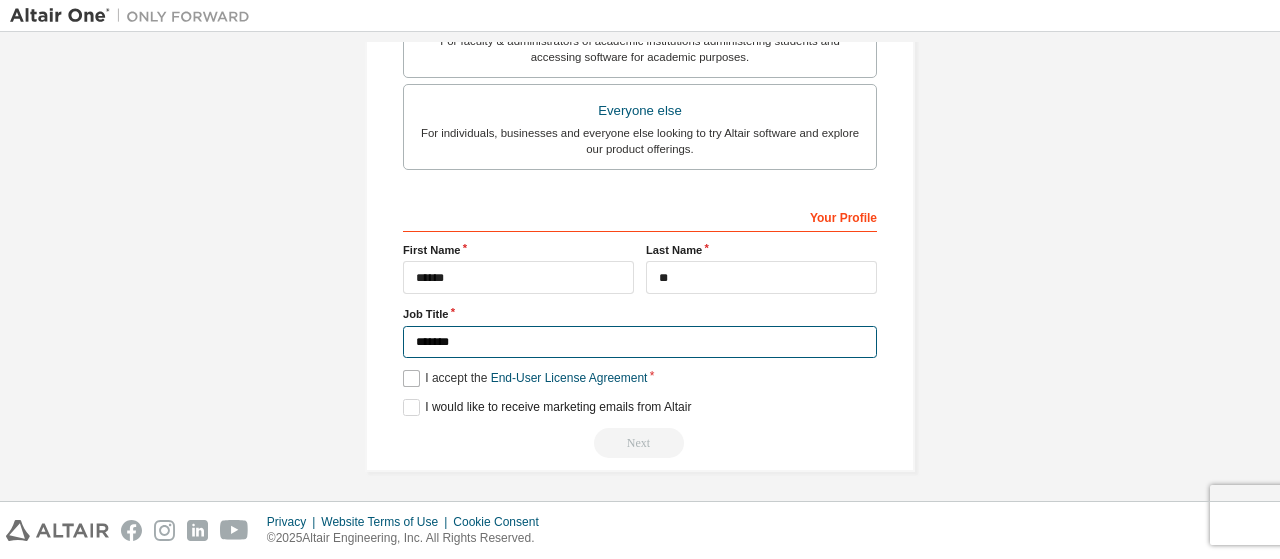 type on "*******" 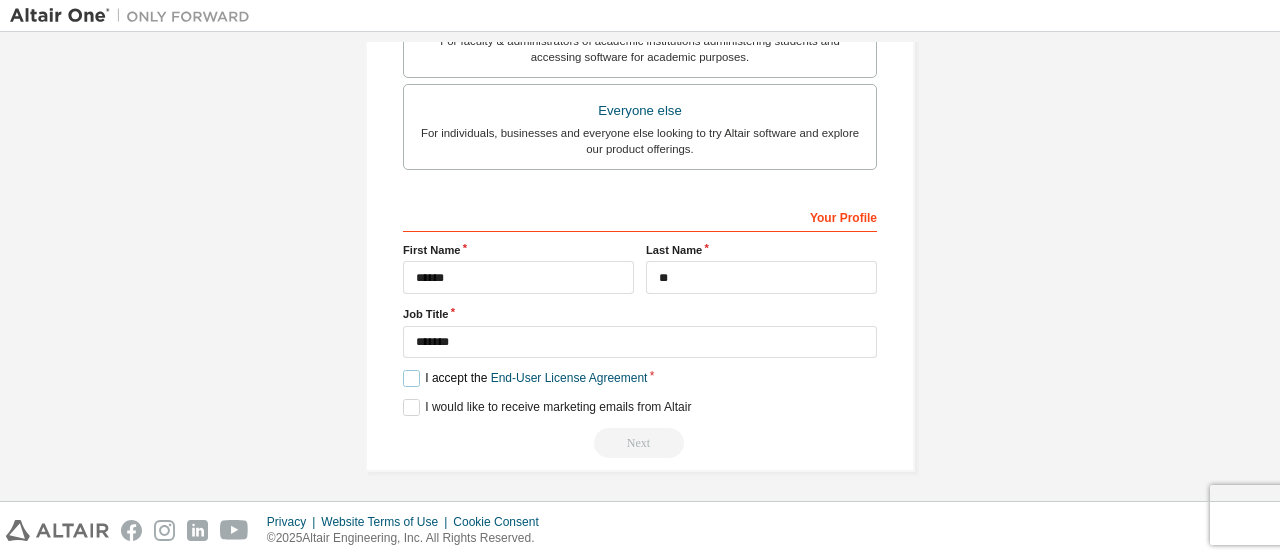 click on "I accept the    End-User License Agreement" at bounding box center [525, 378] 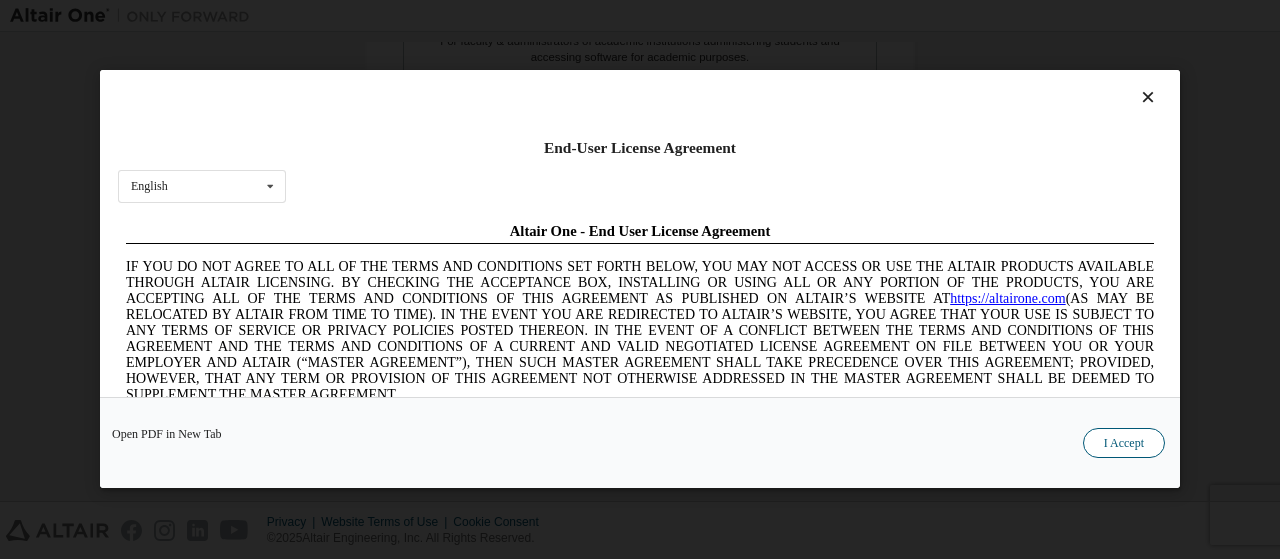 scroll, scrollTop: 0, scrollLeft: 0, axis: both 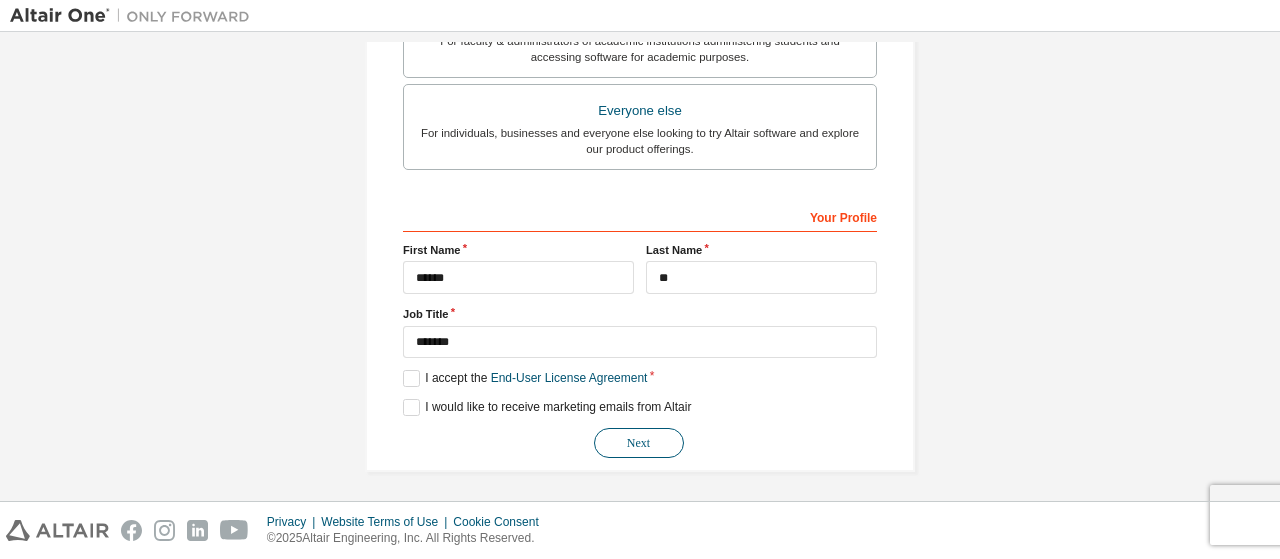 click on "Next" at bounding box center [639, 443] 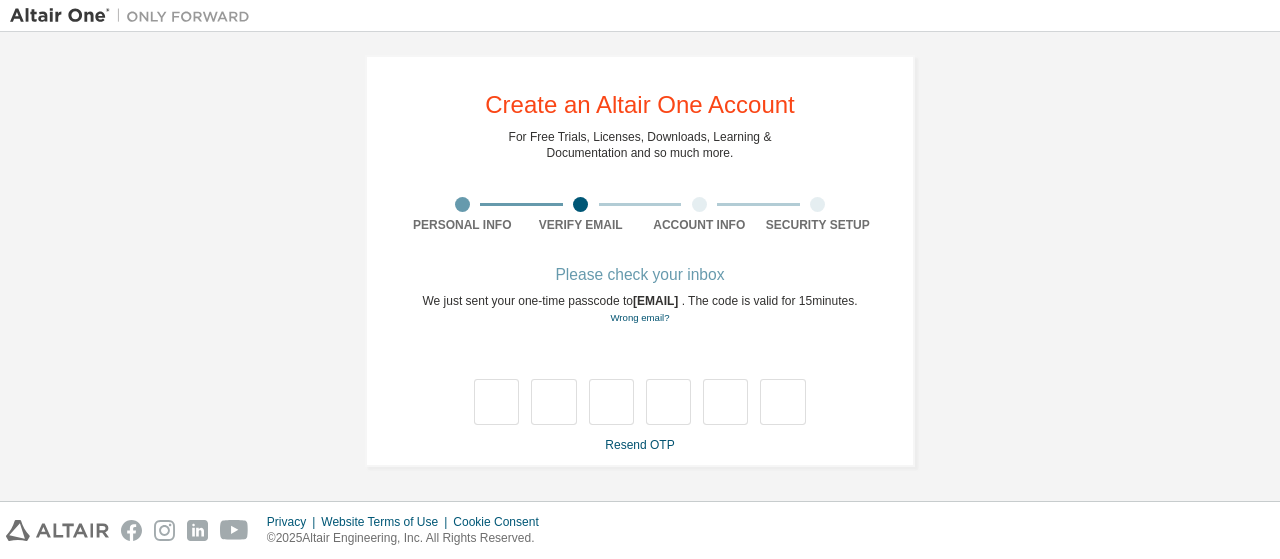 scroll, scrollTop: 27, scrollLeft: 0, axis: vertical 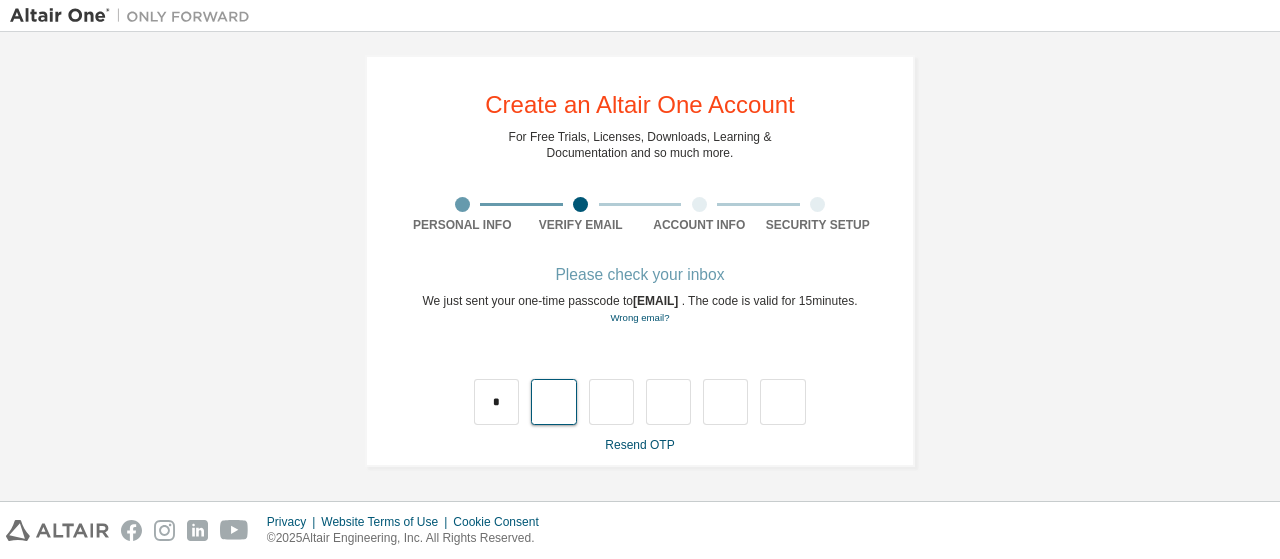 type on "*" 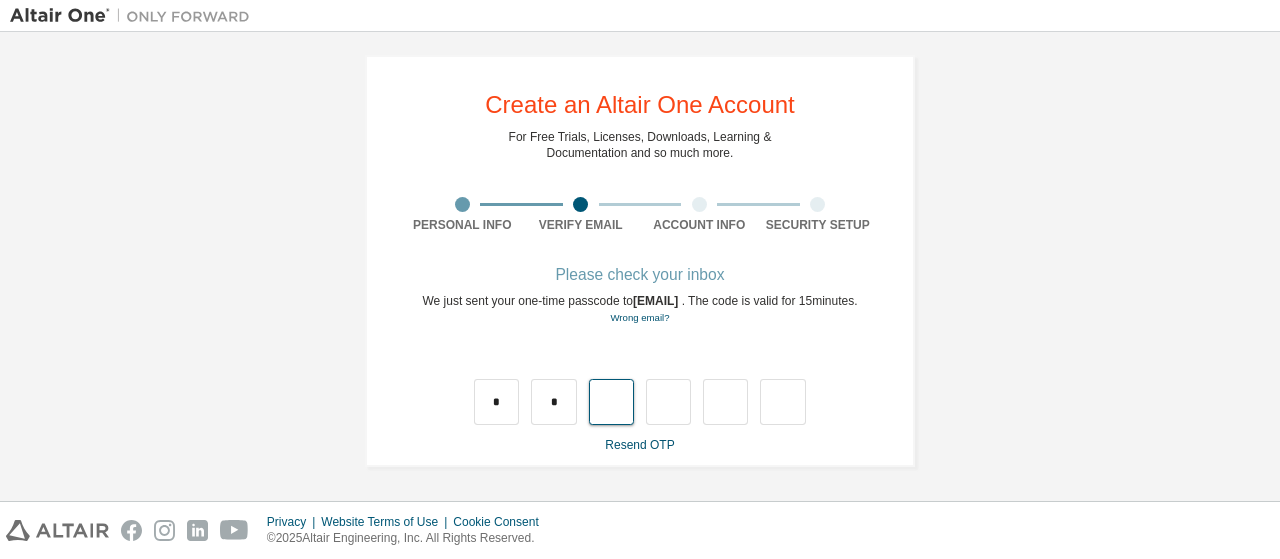 type on "*" 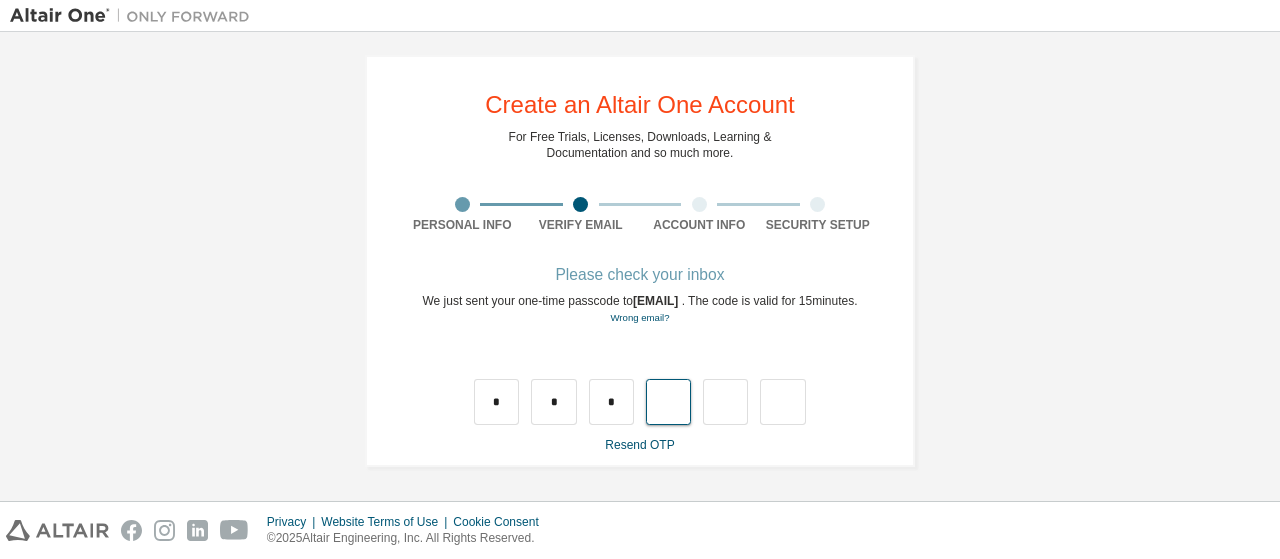 type on "*" 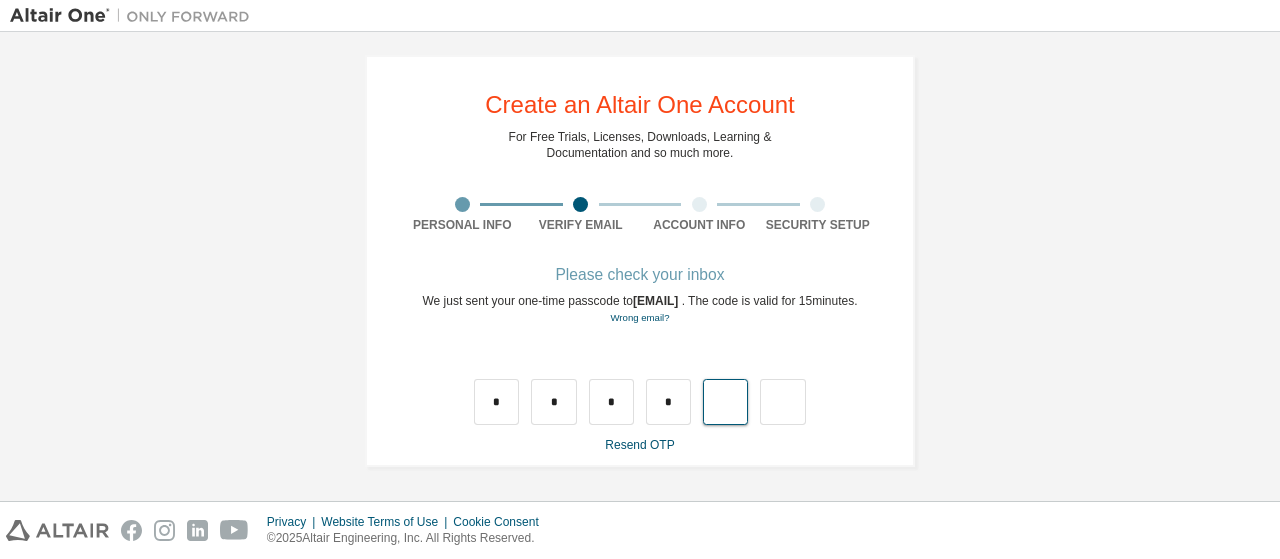 type on "*" 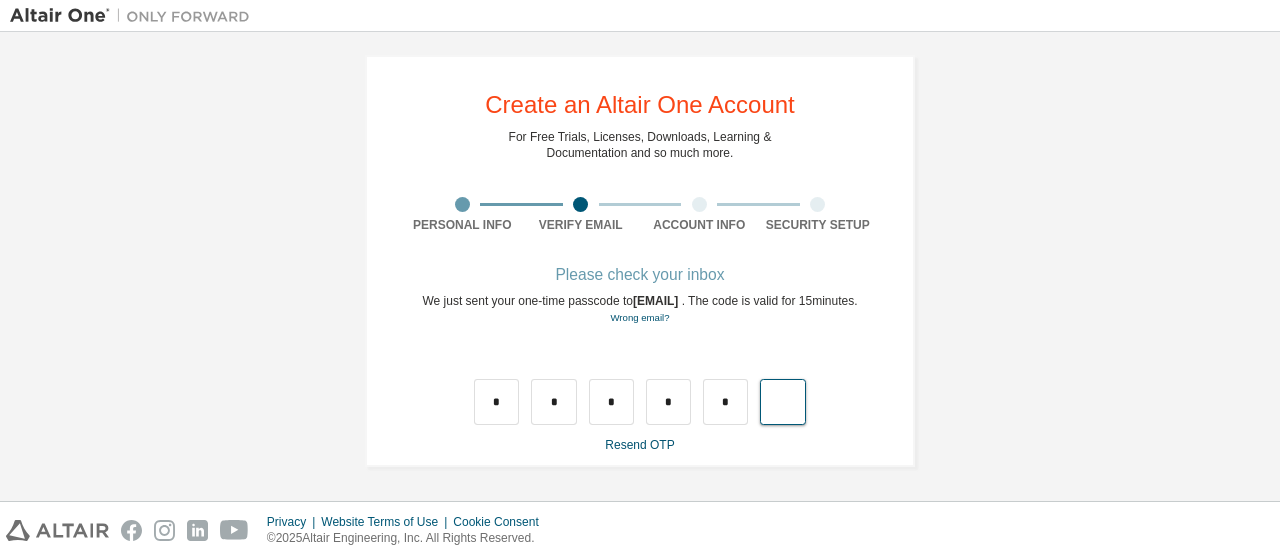 type on "*" 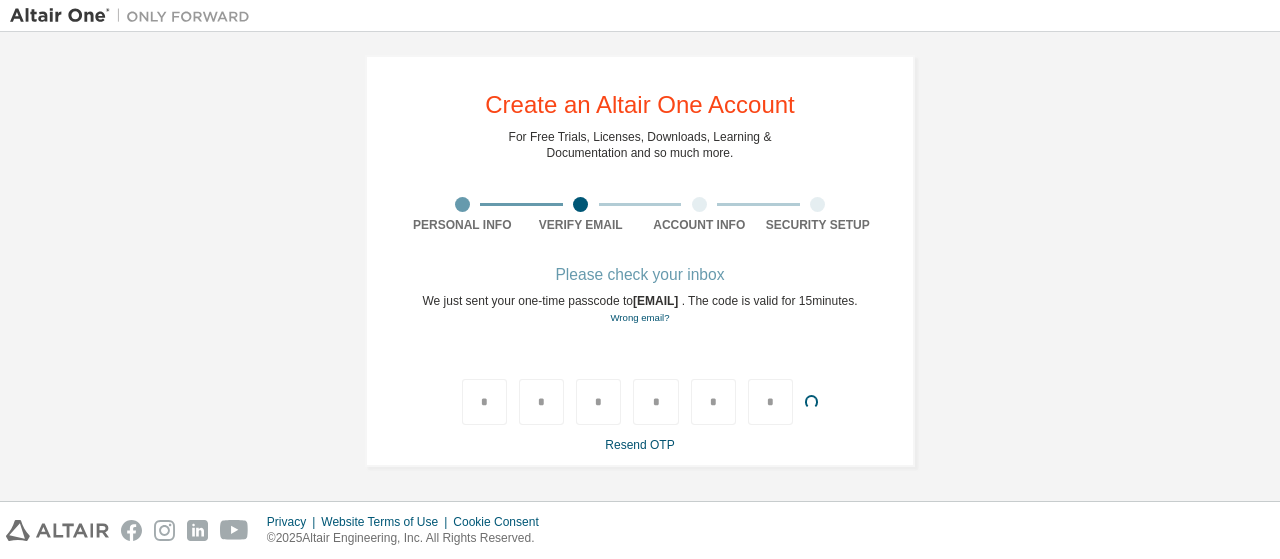 type 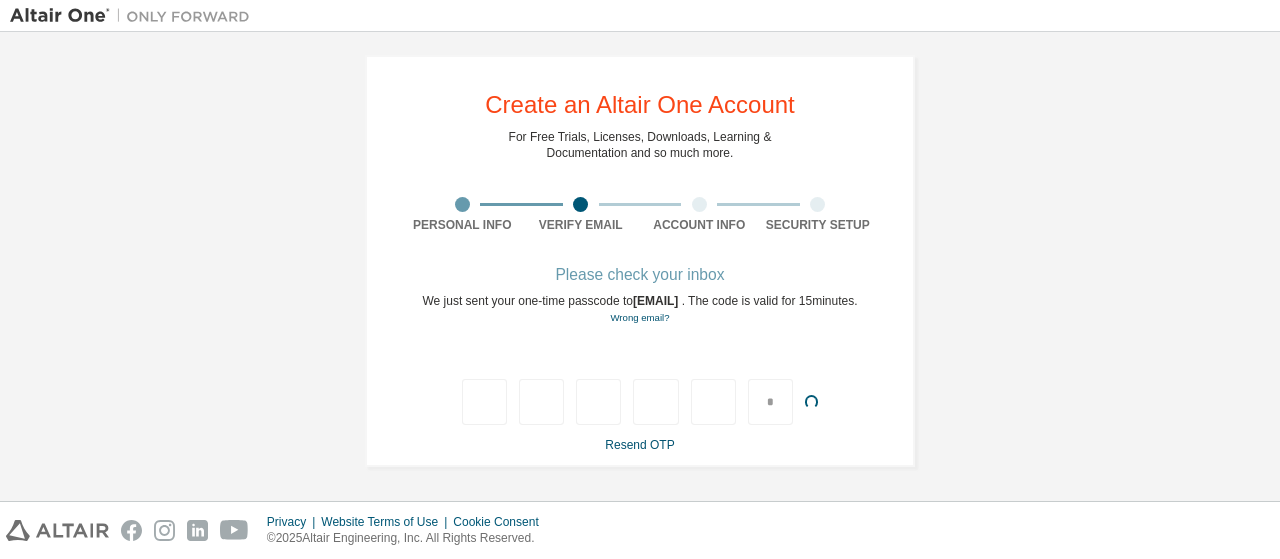 type 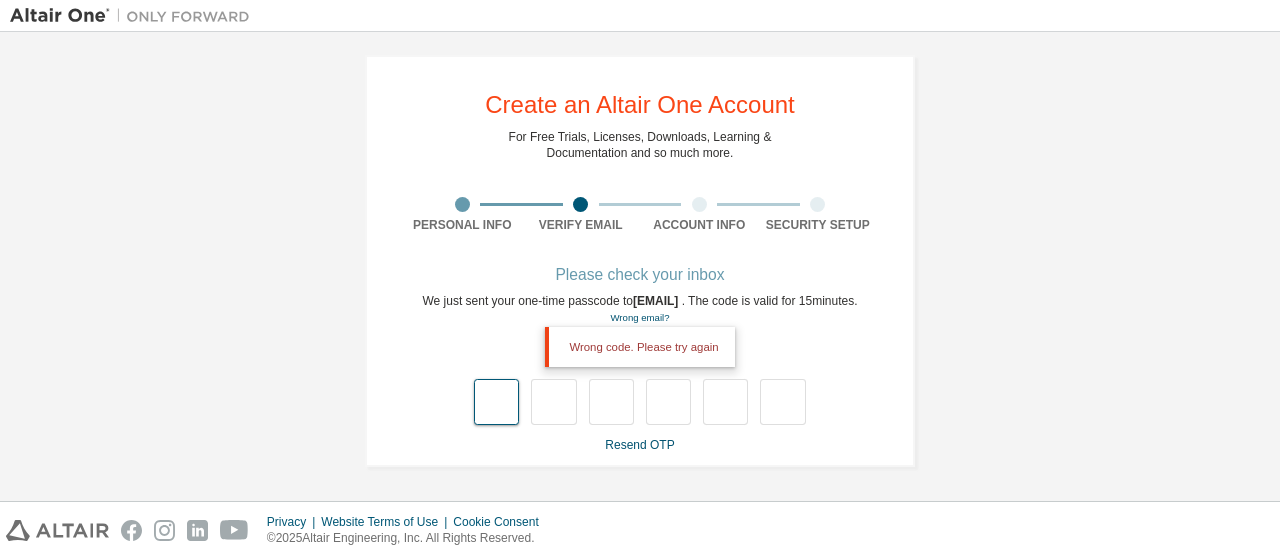 click at bounding box center (496, 402) 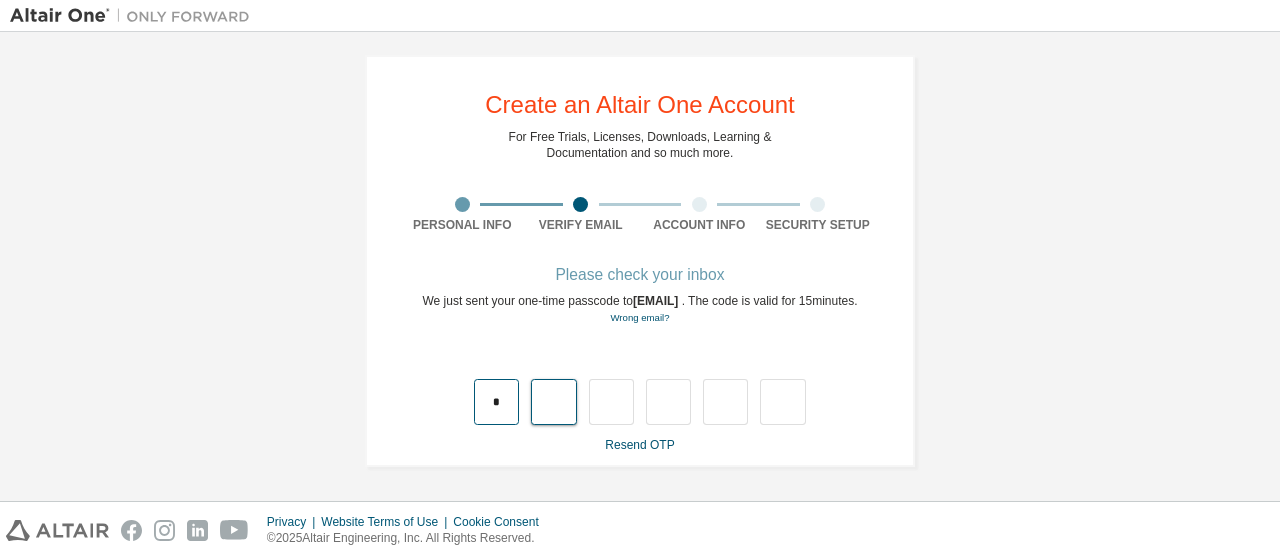 type on "*" 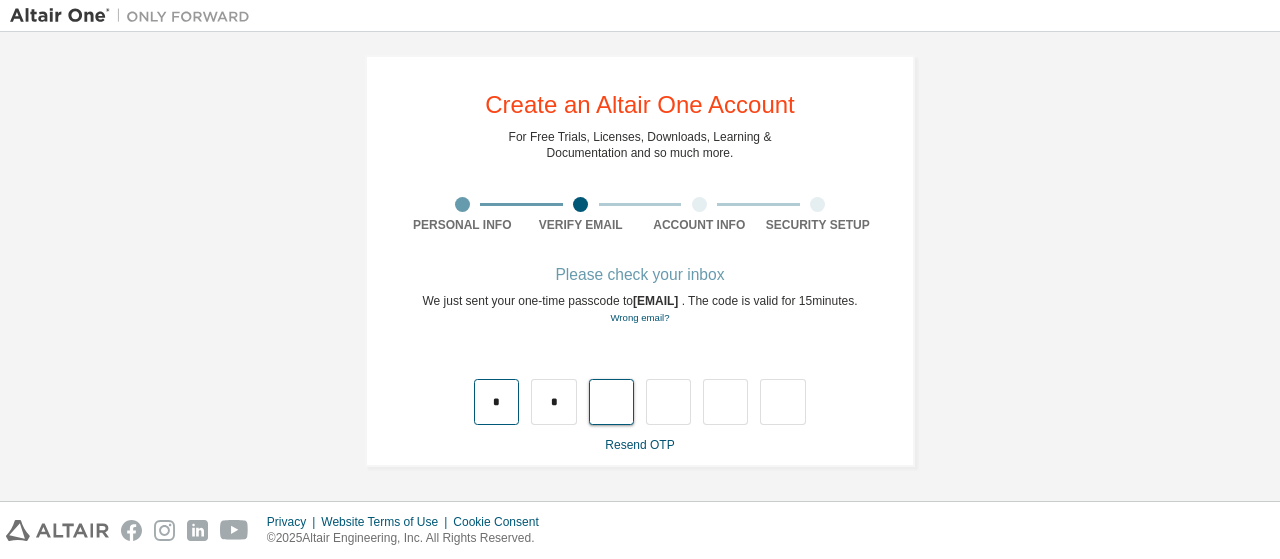 type on "*" 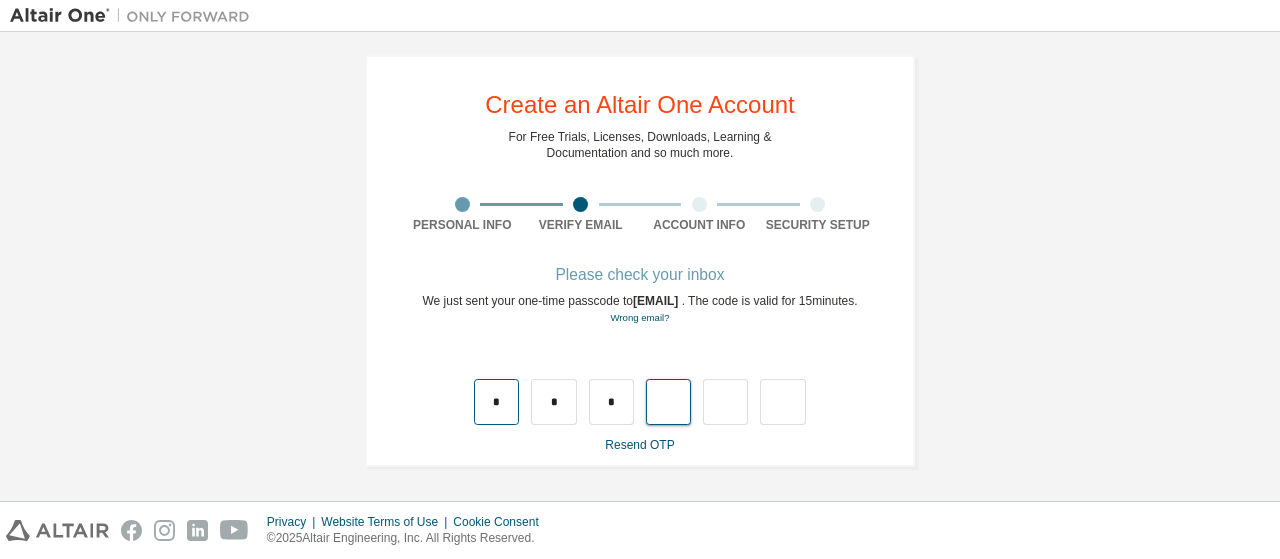 type on "*" 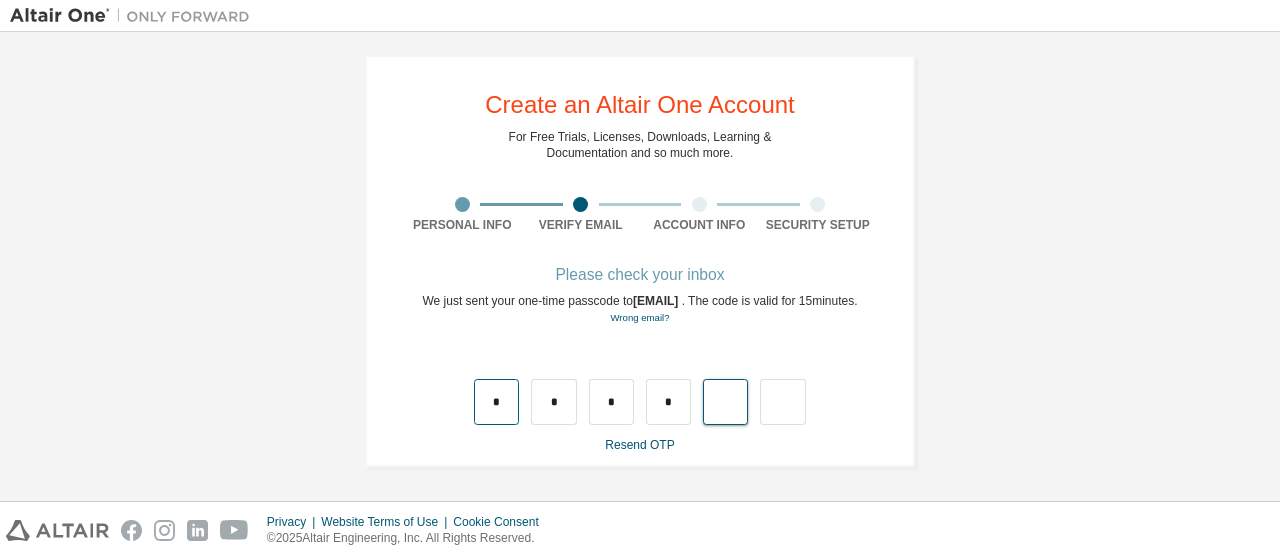 type on "*" 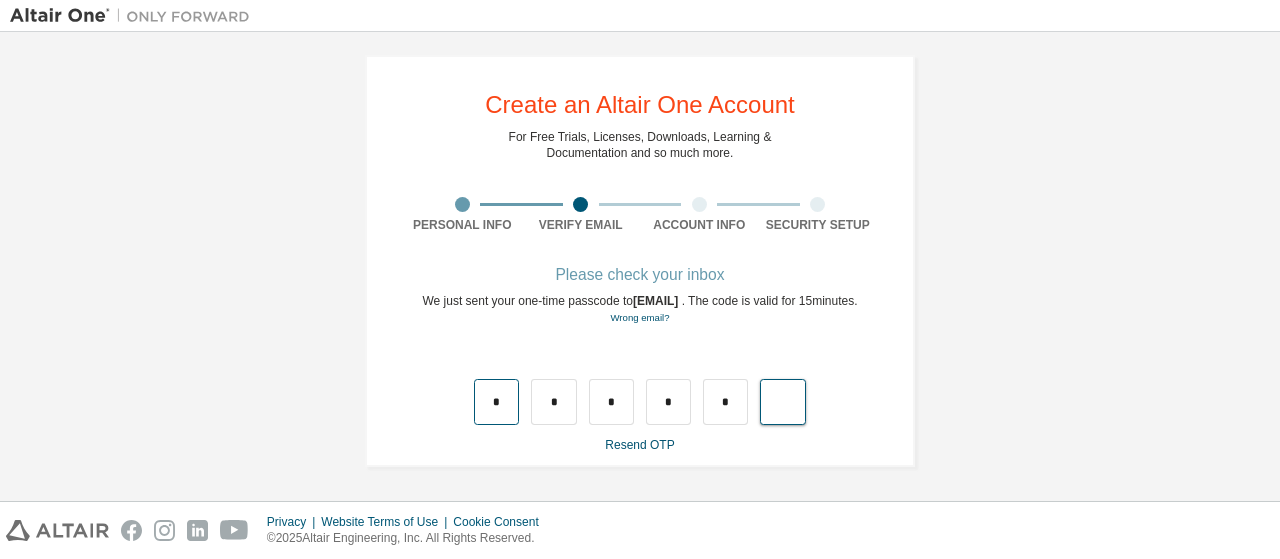 type on "*" 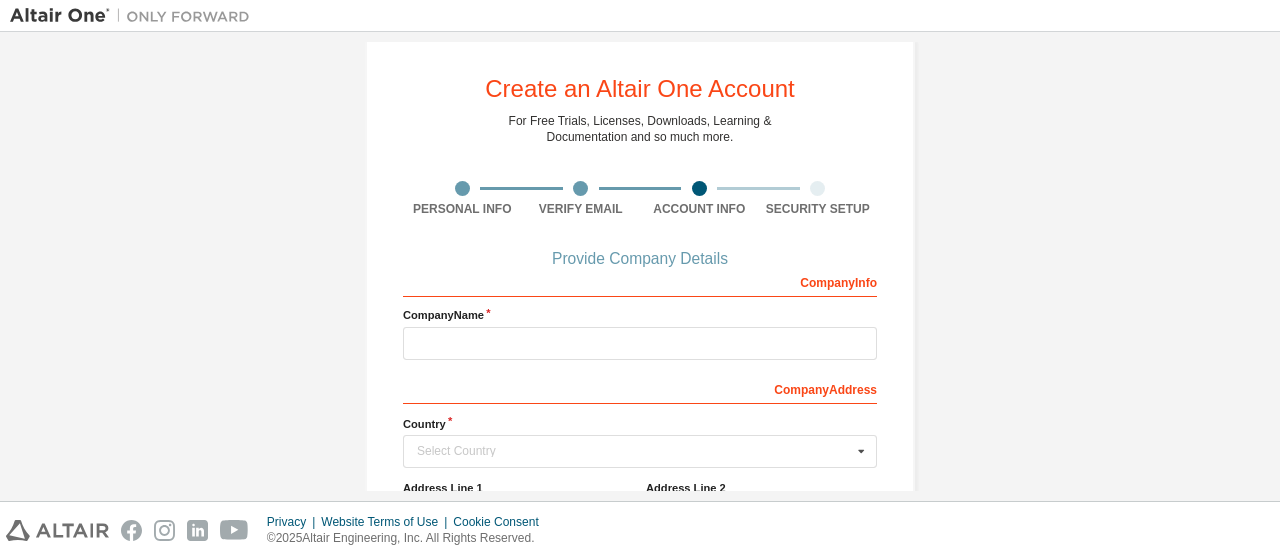 scroll, scrollTop: 123, scrollLeft: 0, axis: vertical 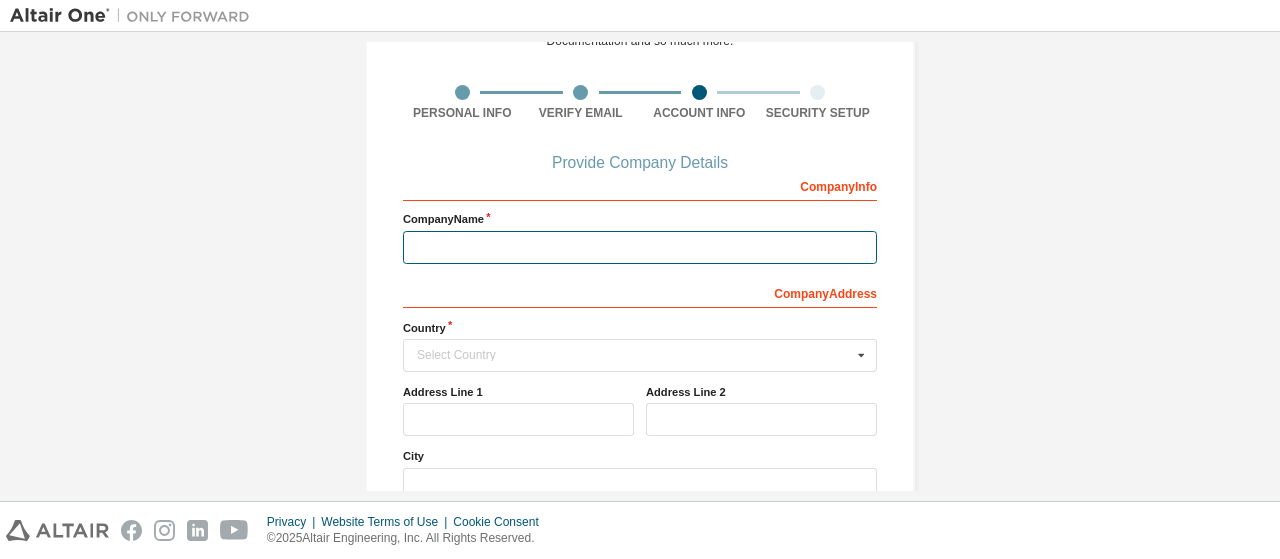 click at bounding box center [640, 247] 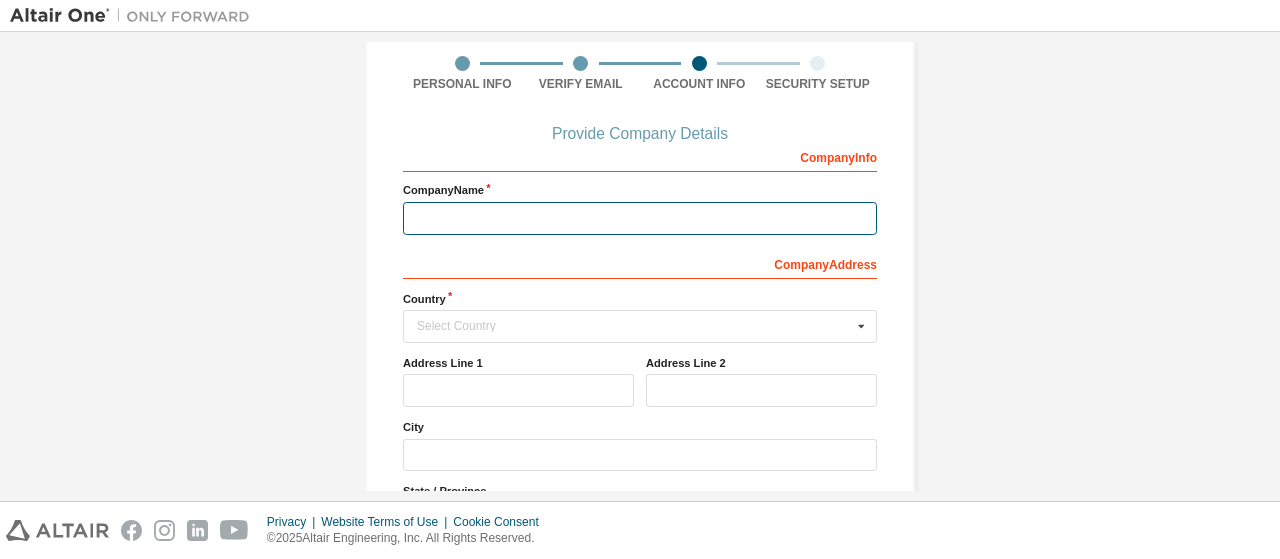 scroll, scrollTop: 62, scrollLeft: 0, axis: vertical 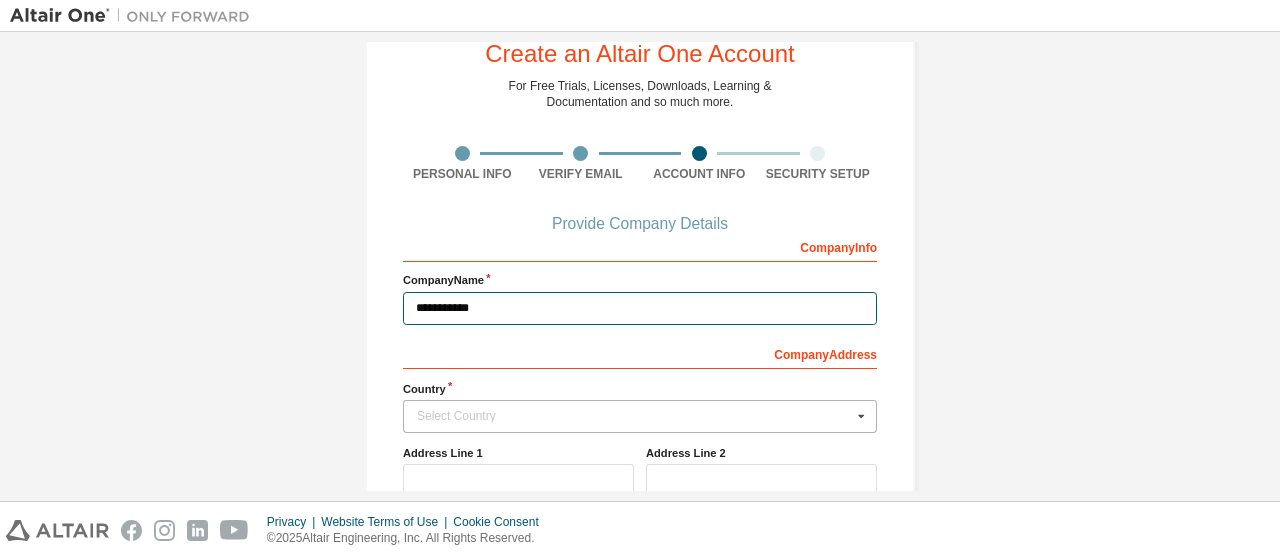 type on "**********" 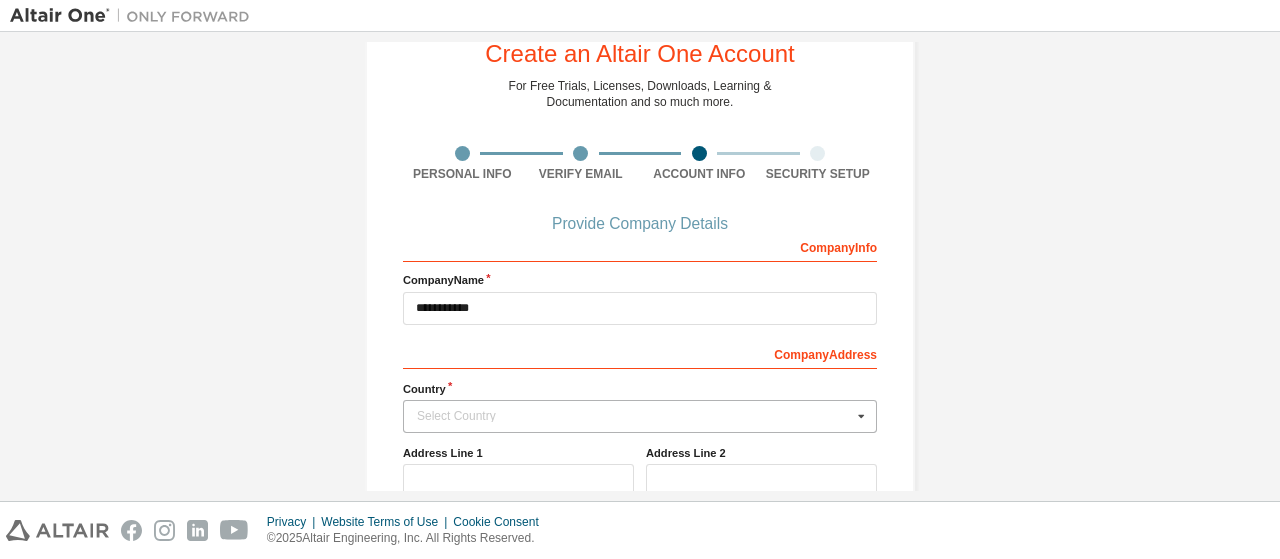 click on "Select Country" at bounding box center (634, 416) 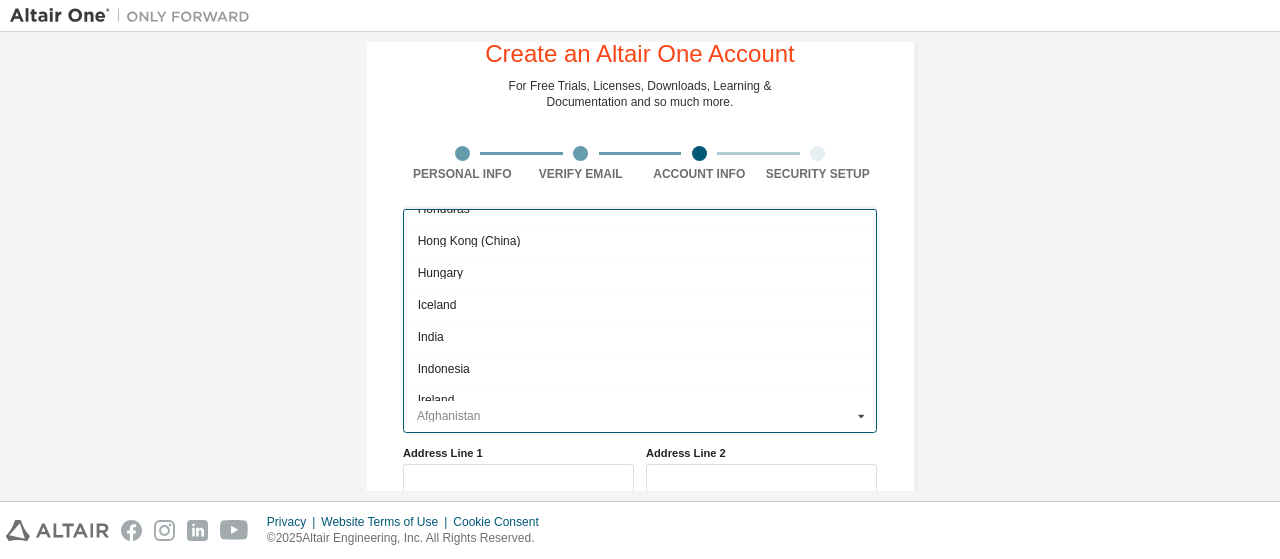 scroll, scrollTop: 3072, scrollLeft: 0, axis: vertical 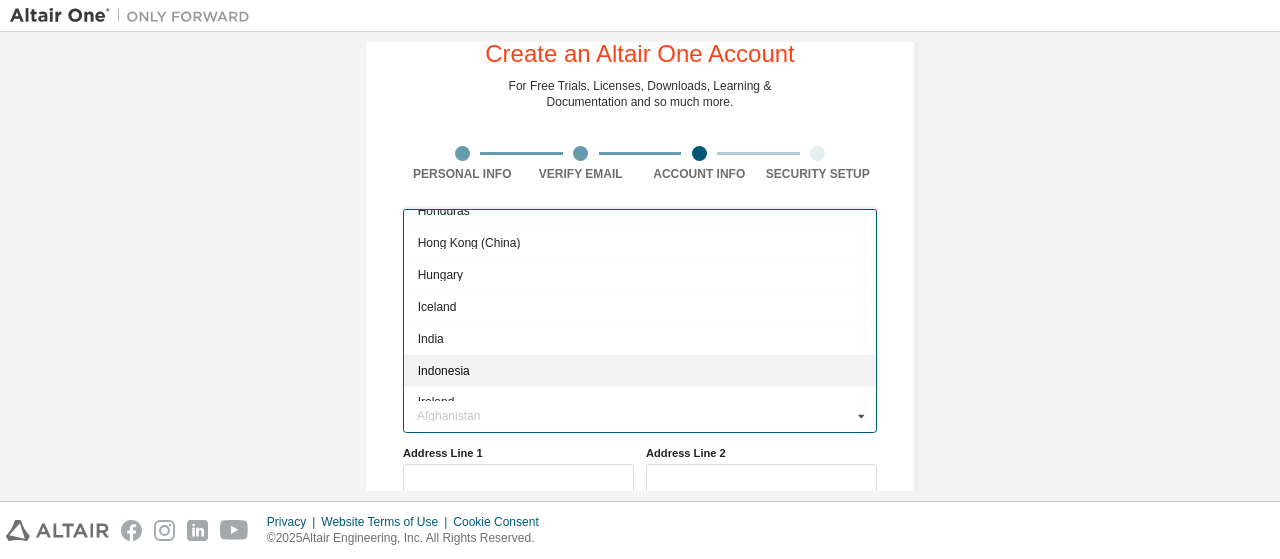 click on "Indonesia" at bounding box center [640, 370] 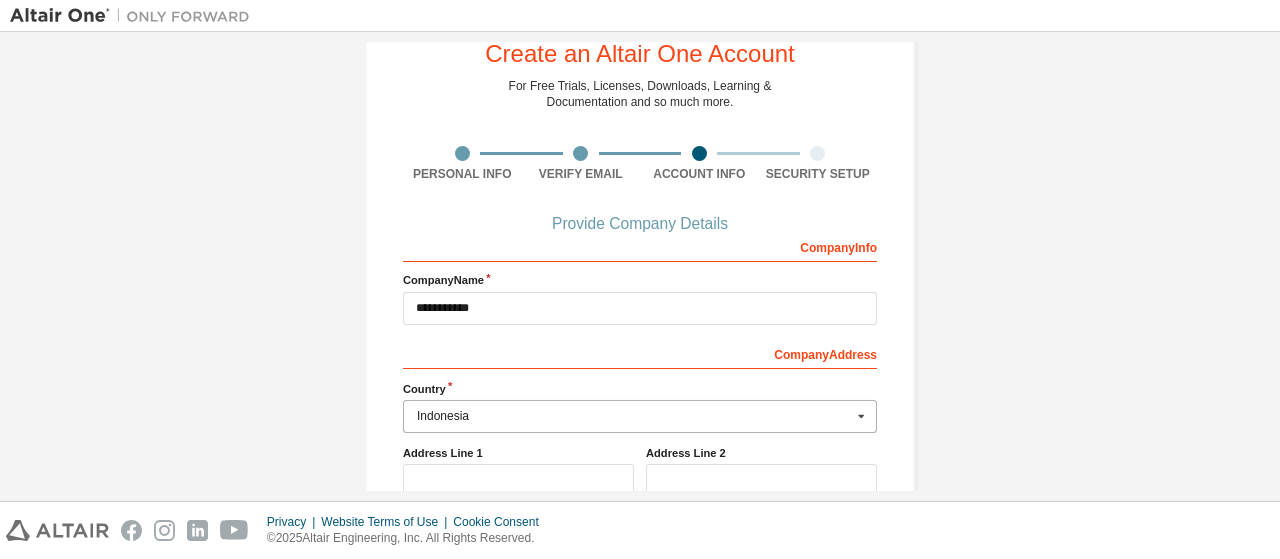 type on "***" 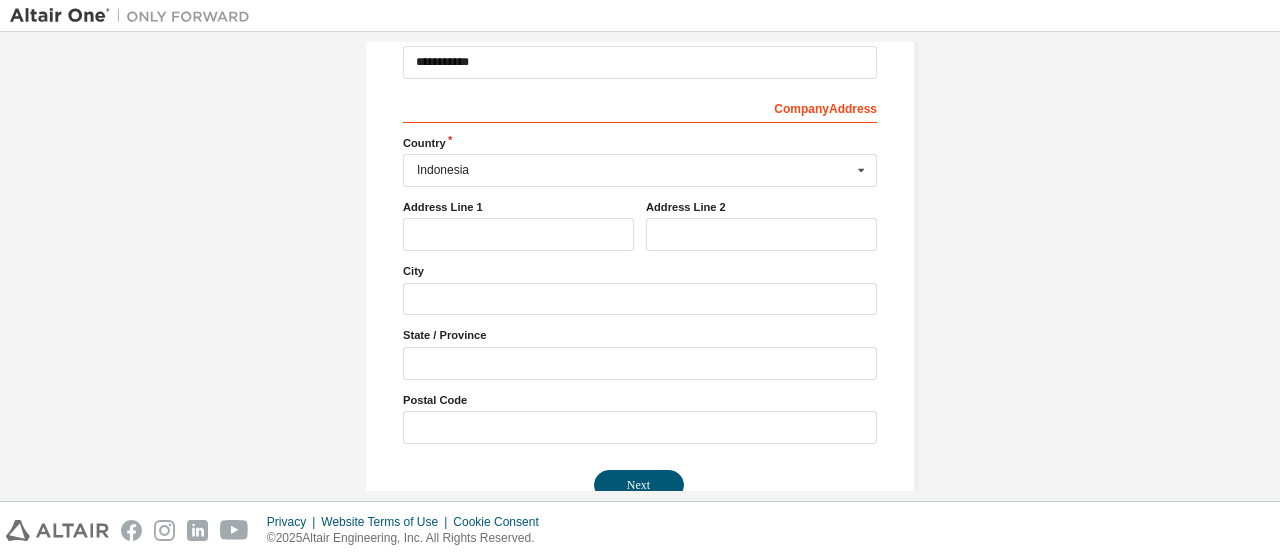 scroll, scrollTop: 350, scrollLeft: 0, axis: vertical 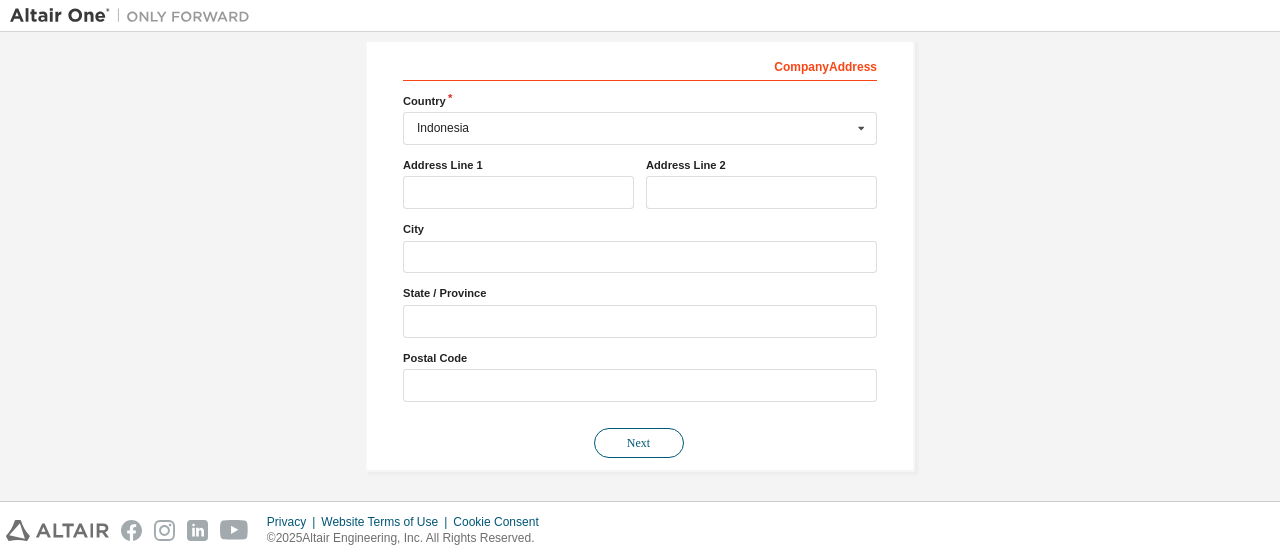 click on "Next" at bounding box center (639, 443) 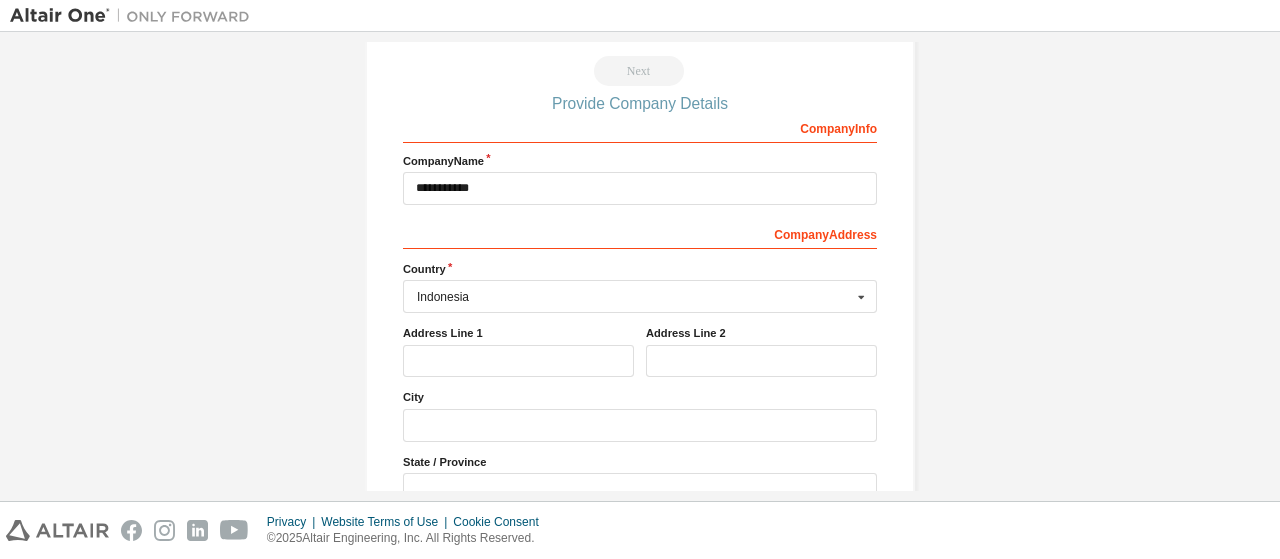 scroll, scrollTop: 517, scrollLeft: 0, axis: vertical 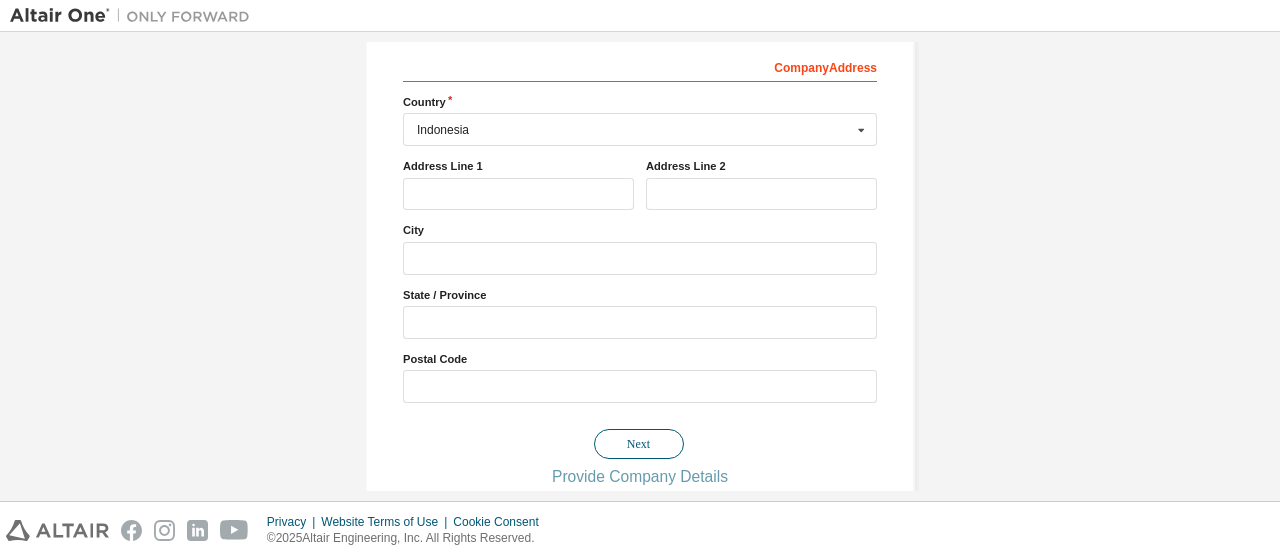 click on "Next" at bounding box center (639, 444) 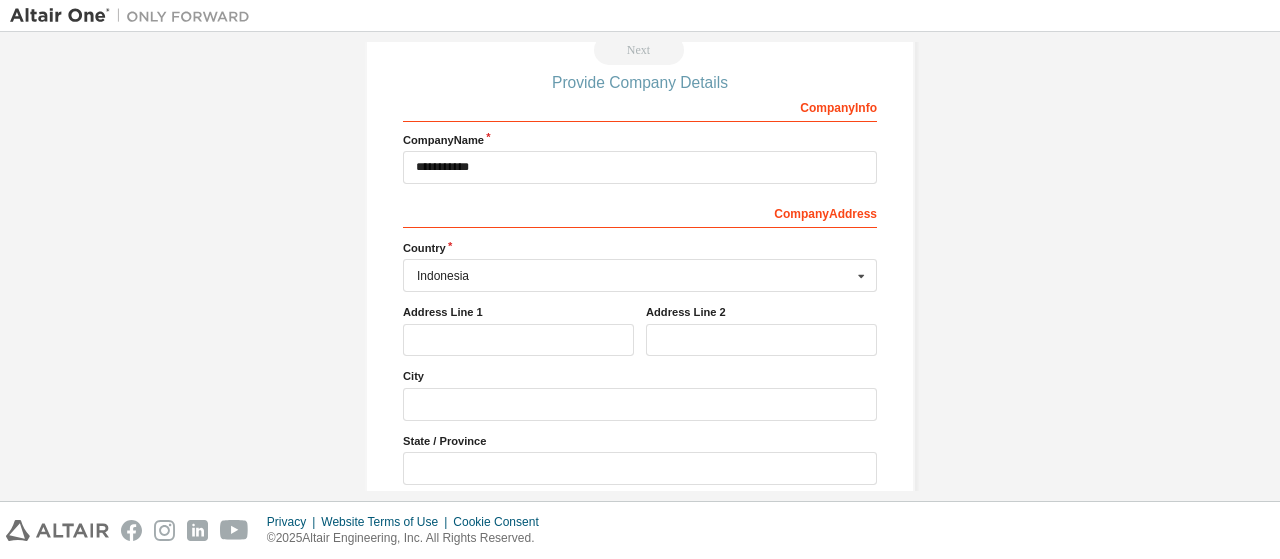 scroll, scrollTop: 517, scrollLeft: 0, axis: vertical 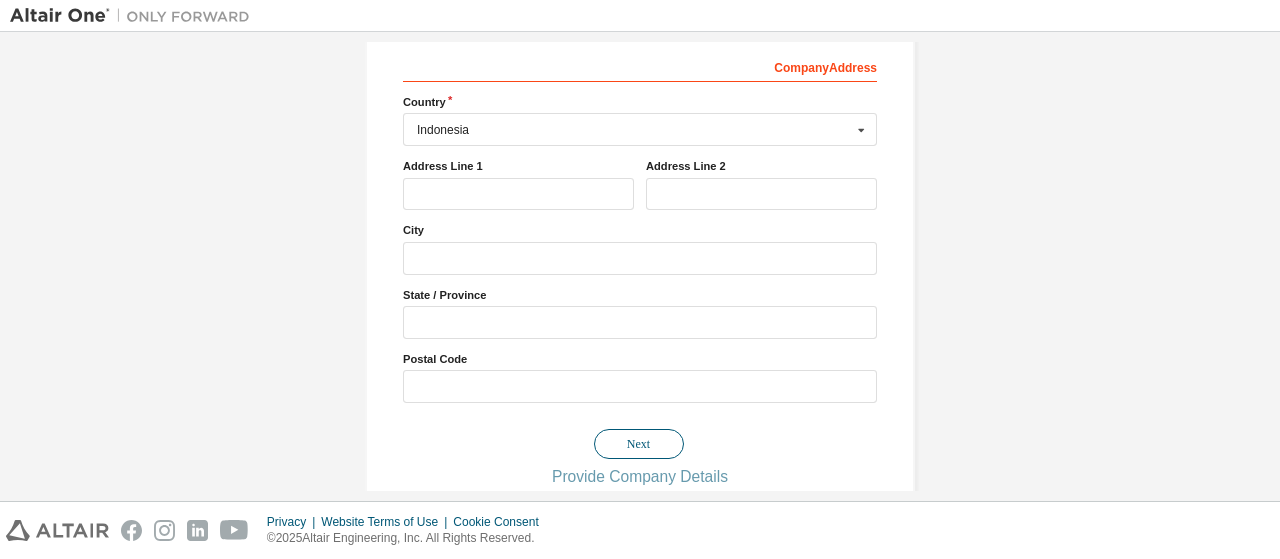 click on "Next" at bounding box center [639, 444] 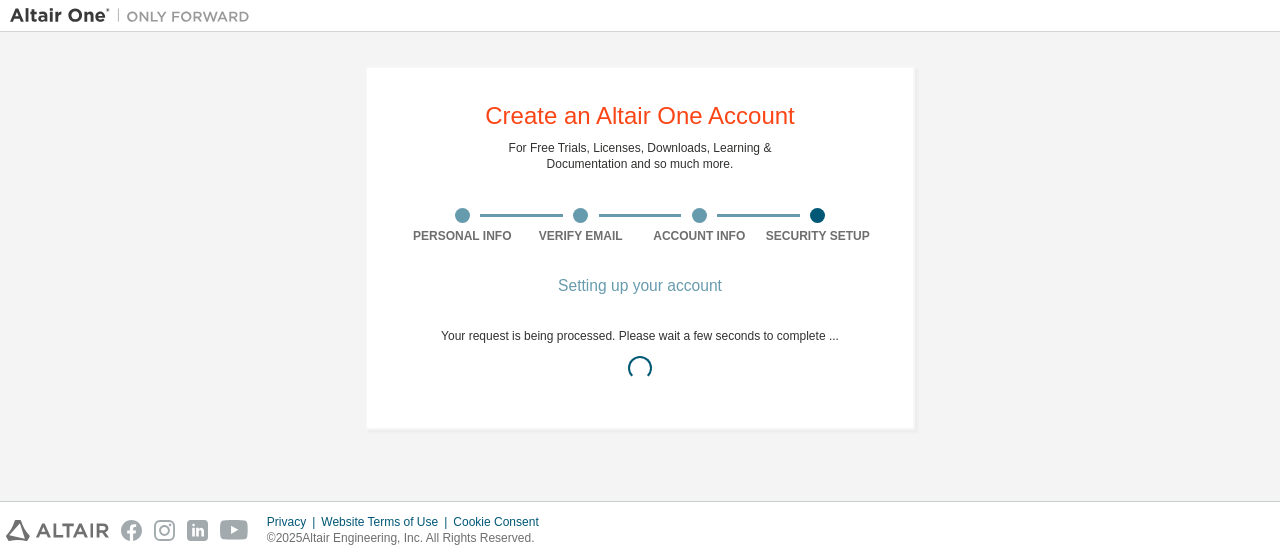 scroll, scrollTop: 0, scrollLeft: 0, axis: both 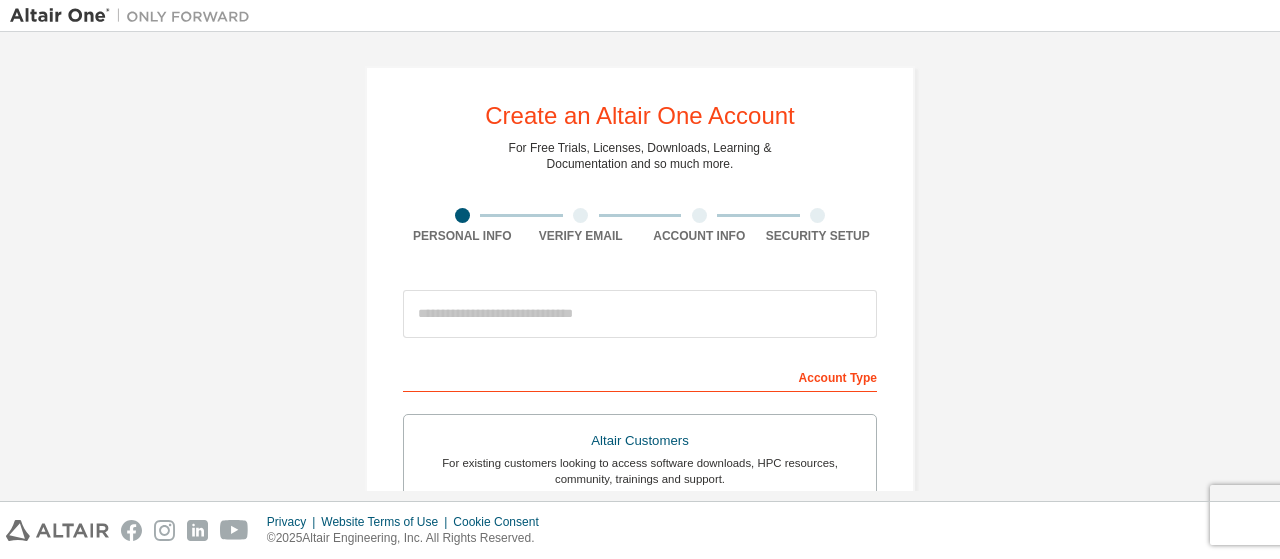 click at bounding box center [817, 215] 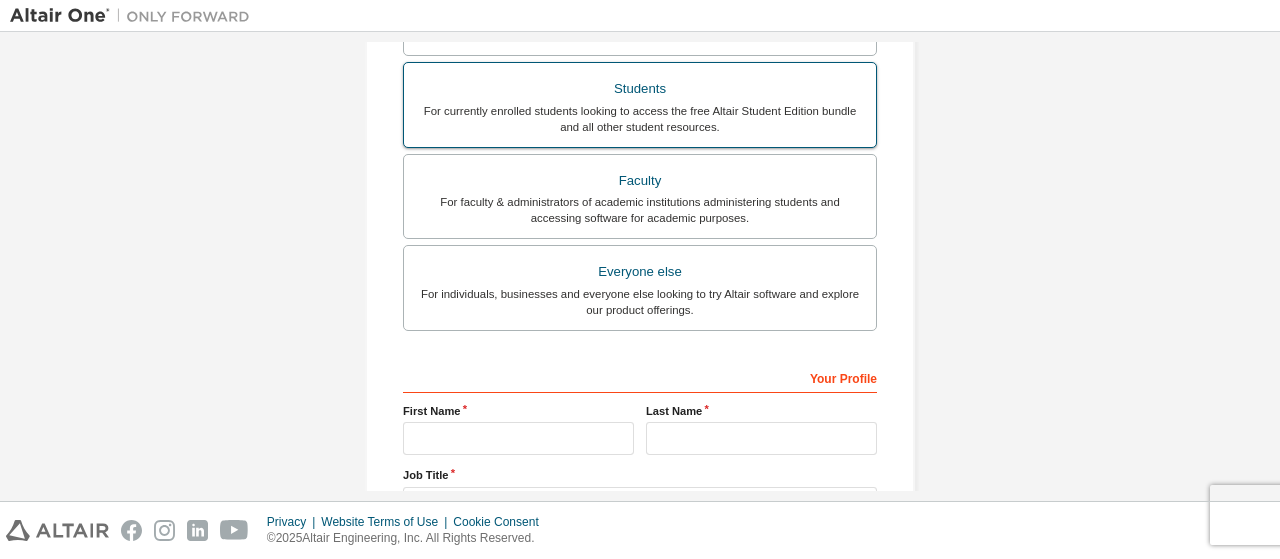 scroll, scrollTop: 576, scrollLeft: 0, axis: vertical 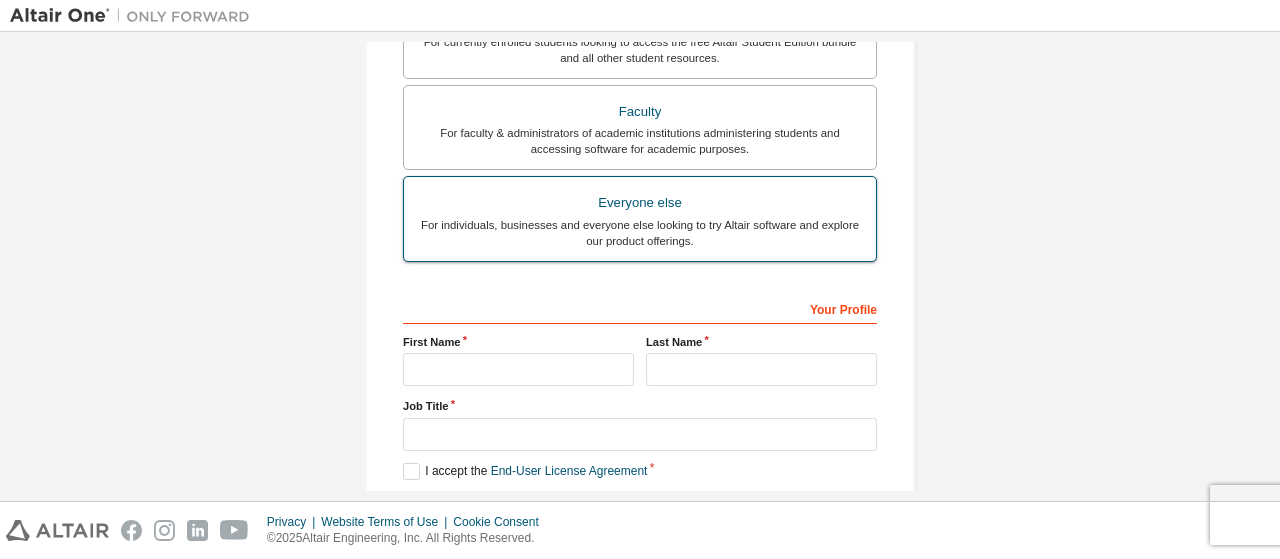type on "**********" 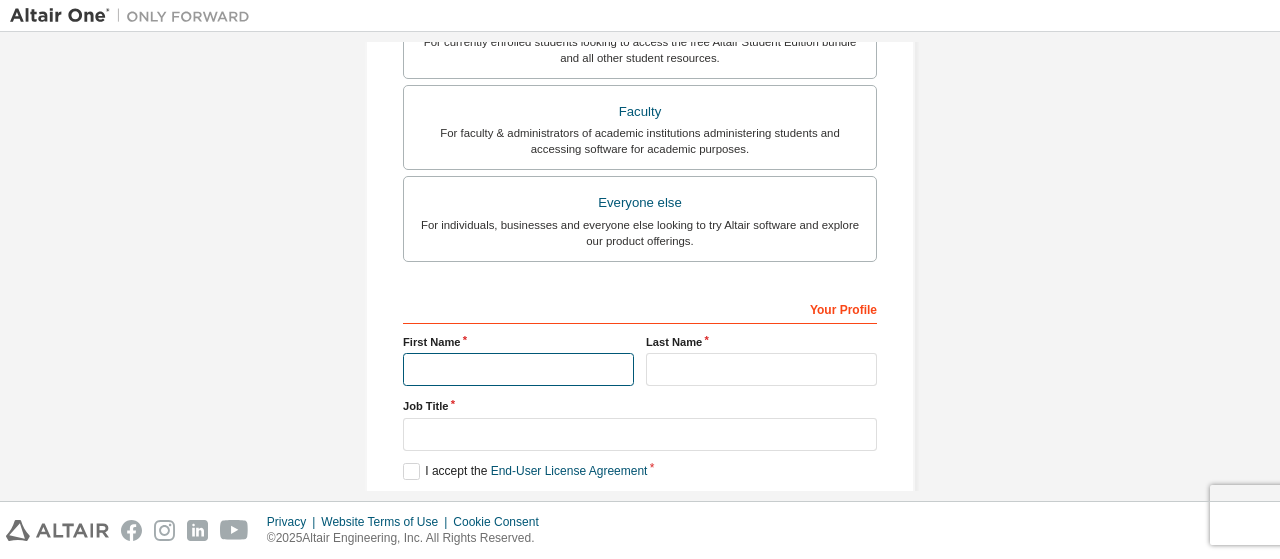 click at bounding box center [518, 369] 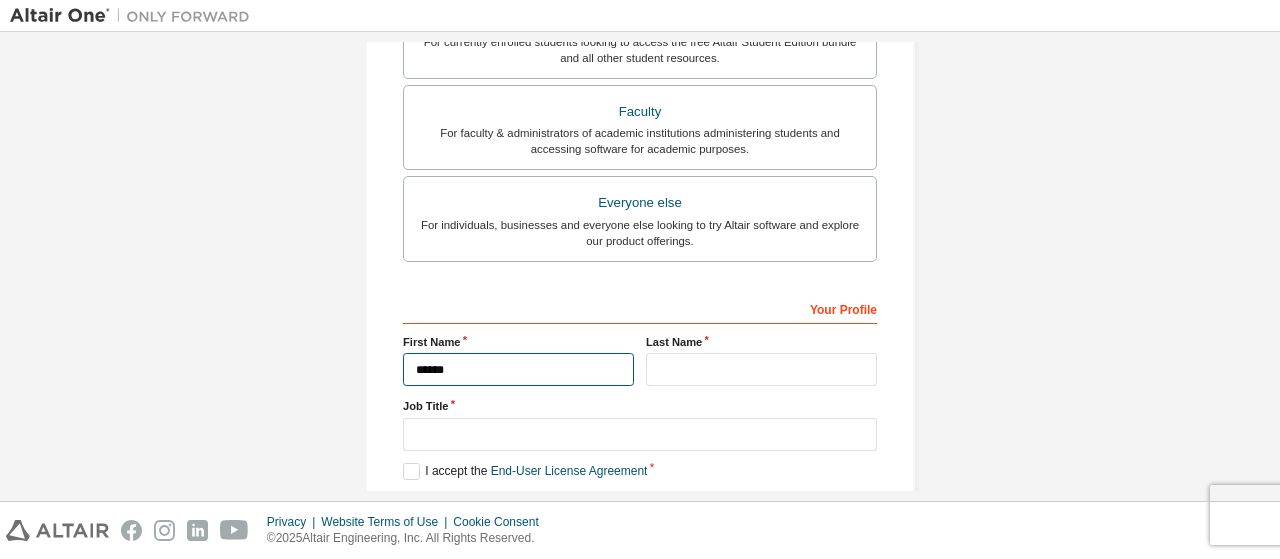 type on "******" 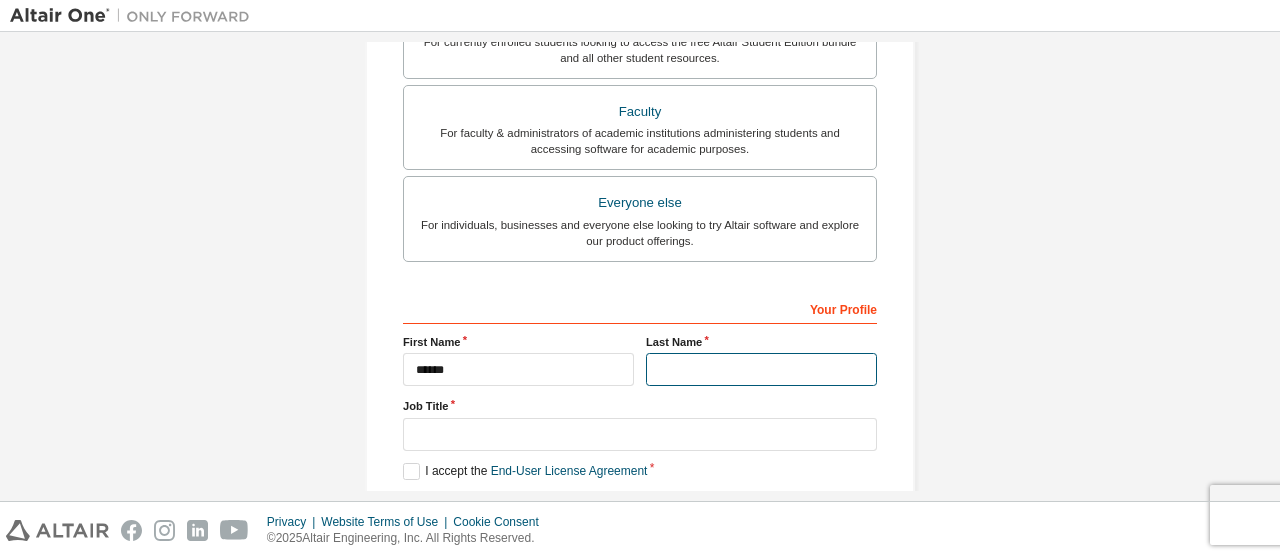 click at bounding box center (761, 369) 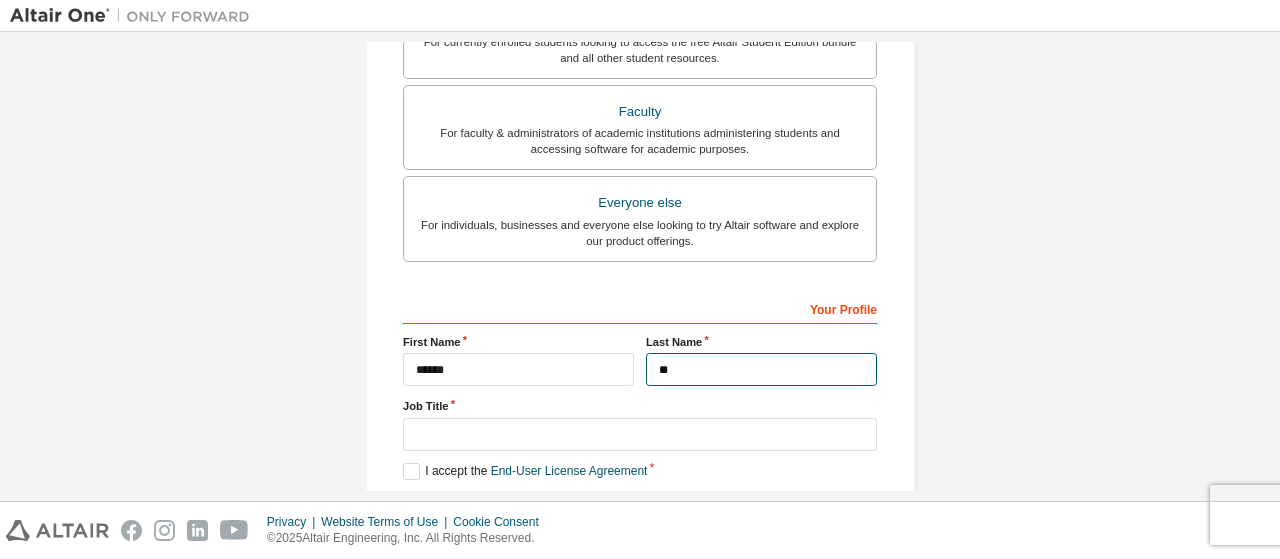 type on "**" 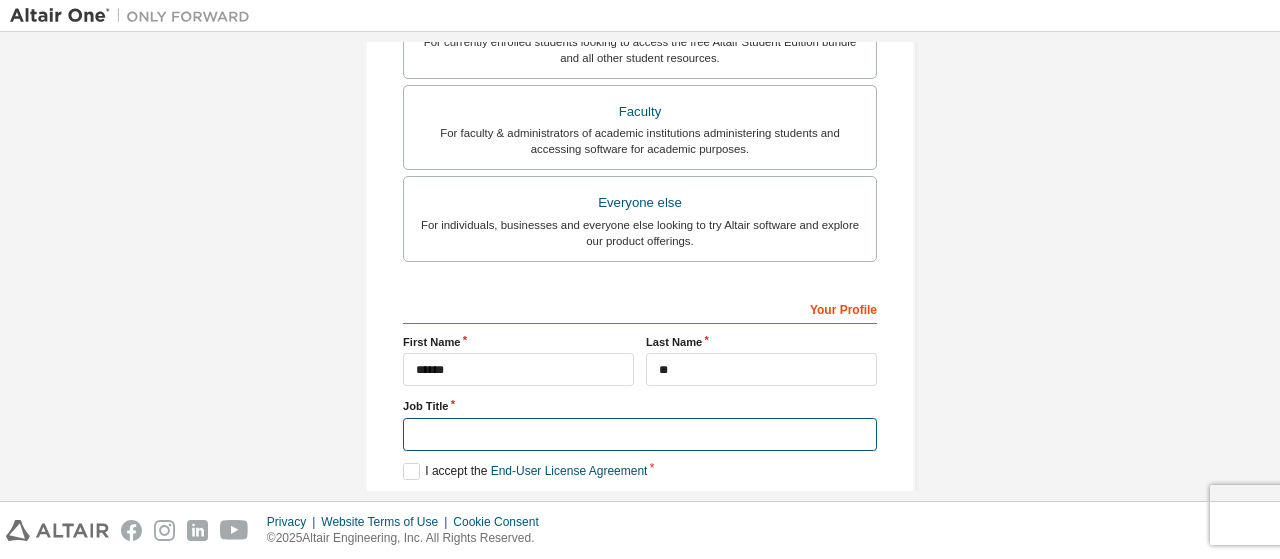 click at bounding box center [640, 434] 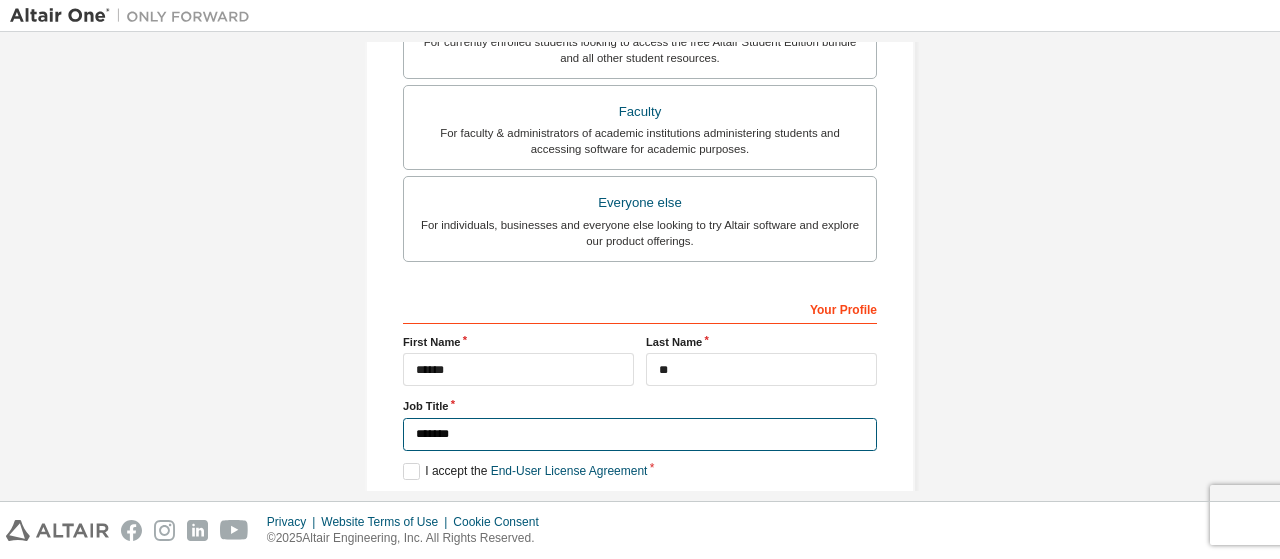 scroll, scrollTop: 668, scrollLeft: 0, axis: vertical 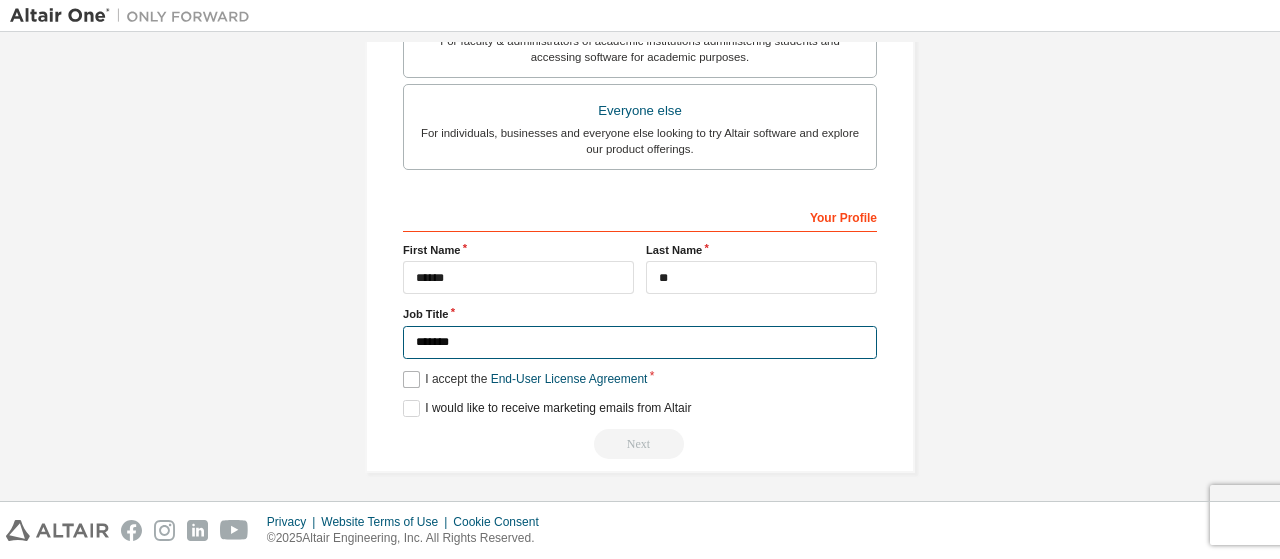 type on "*******" 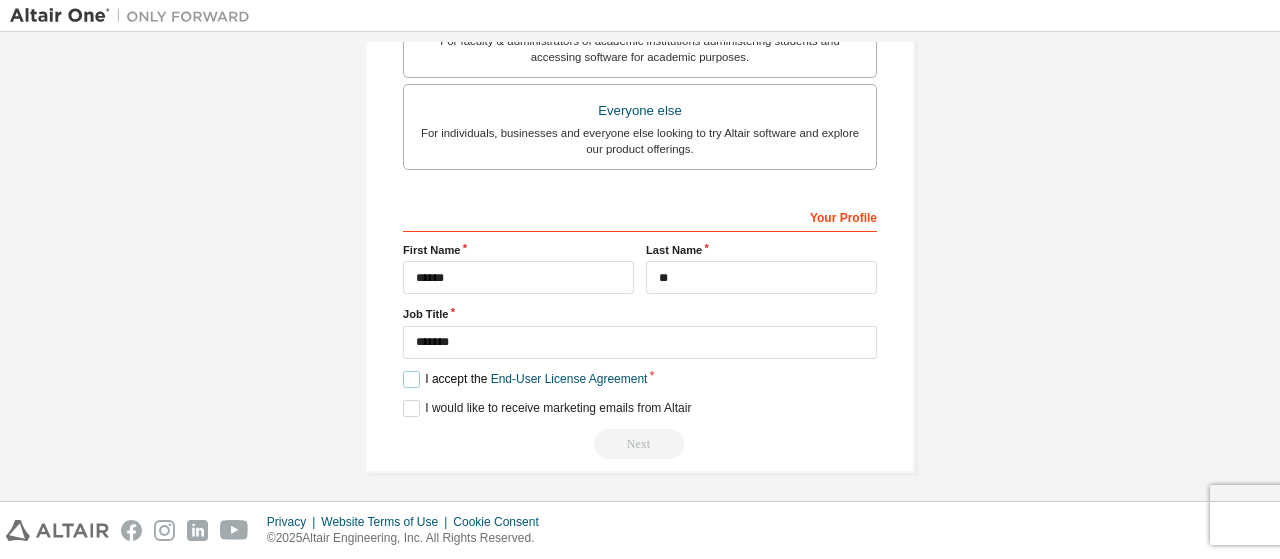 click on "I accept the    End-User License Agreement" at bounding box center (525, 379) 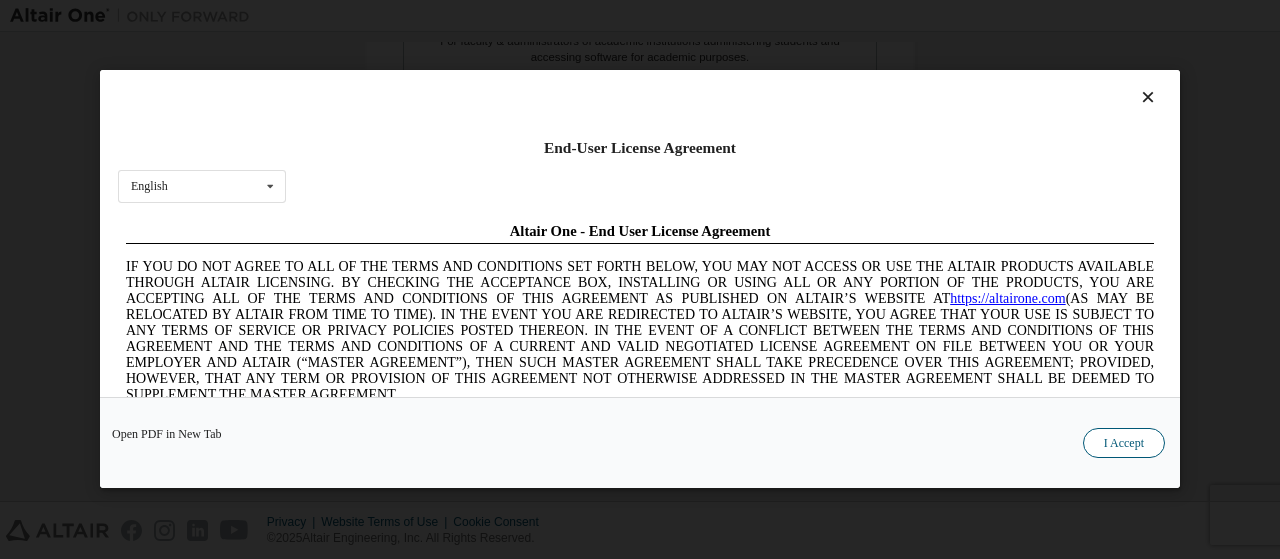 scroll, scrollTop: 0, scrollLeft: 0, axis: both 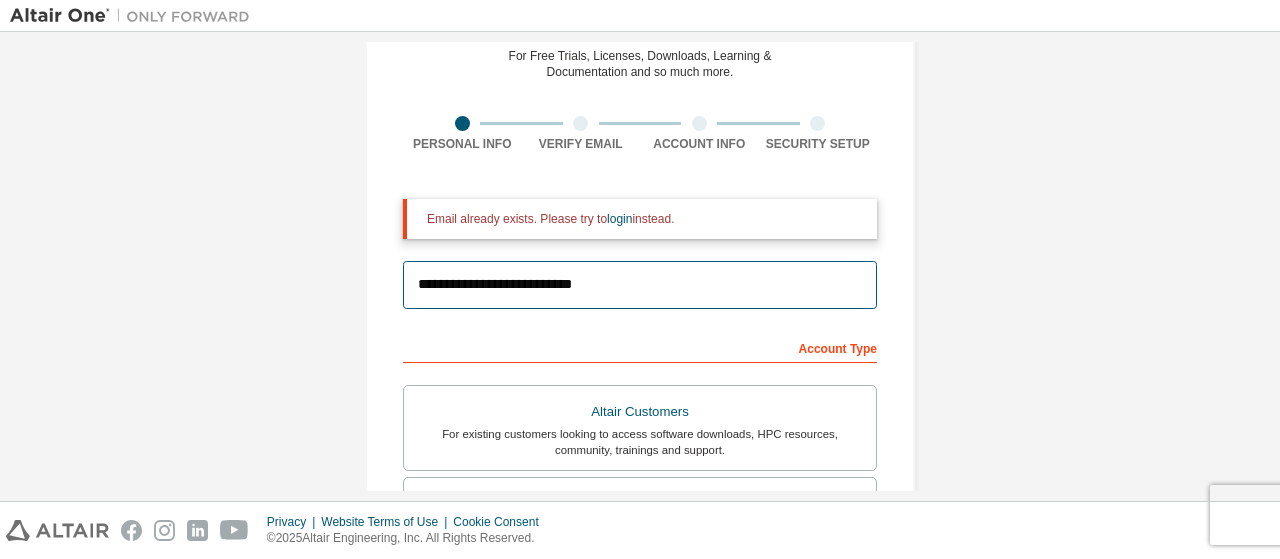 click on "**********" at bounding box center (640, 285) 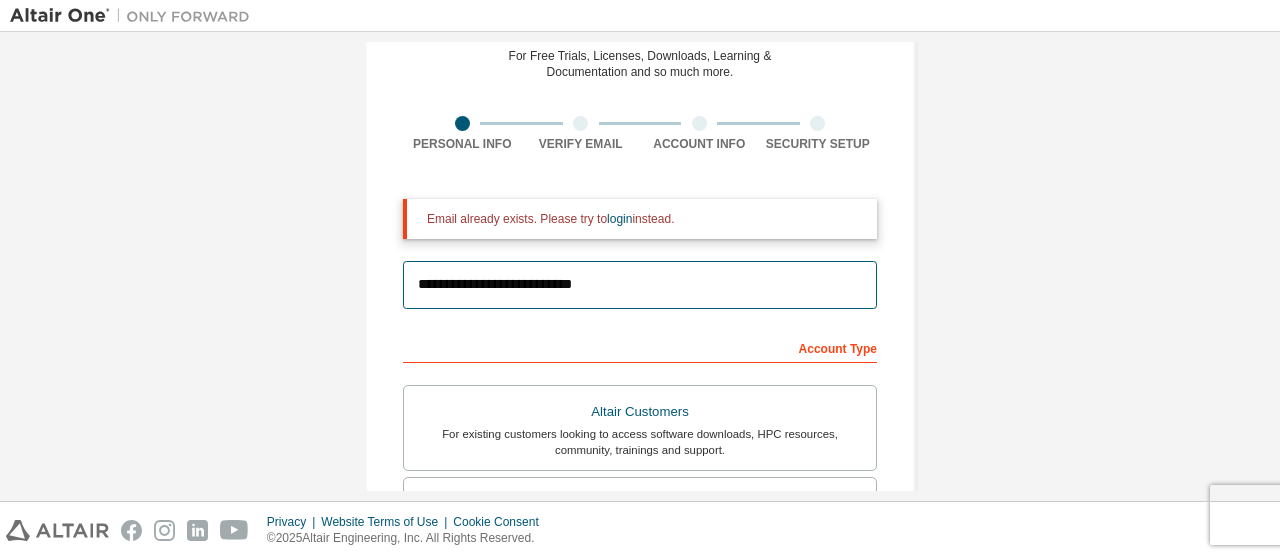 drag, startPoint x: 627, startPoint y: 283, endPoint x: 389, endPoint y: 284, distance: 238.0021 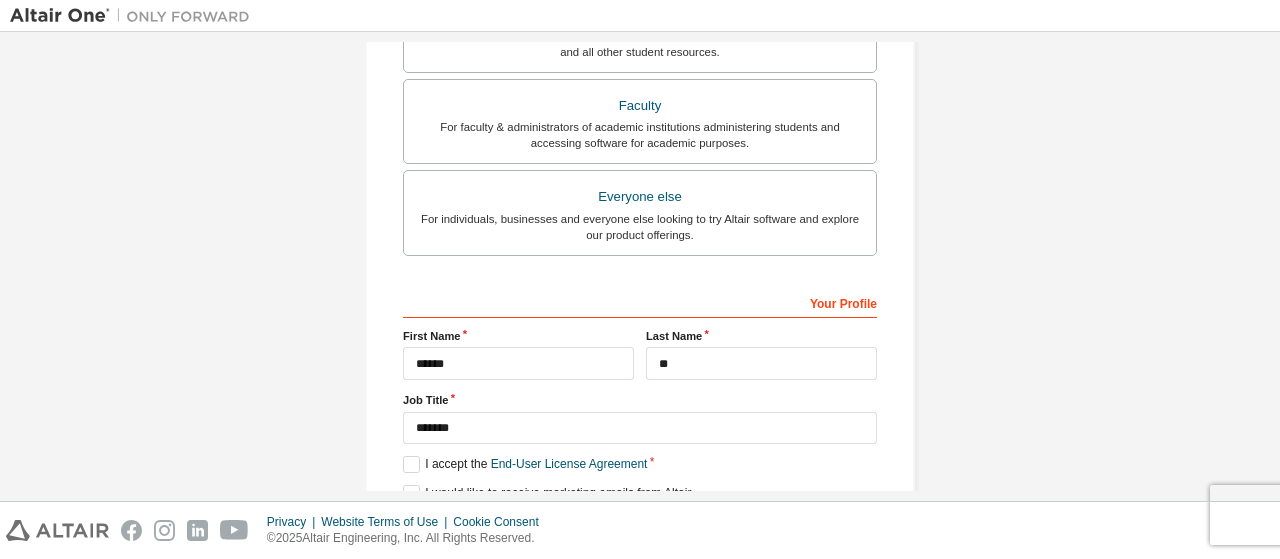 scroll, scrollTop: 605, scrollLeft: 0, axis: vertical 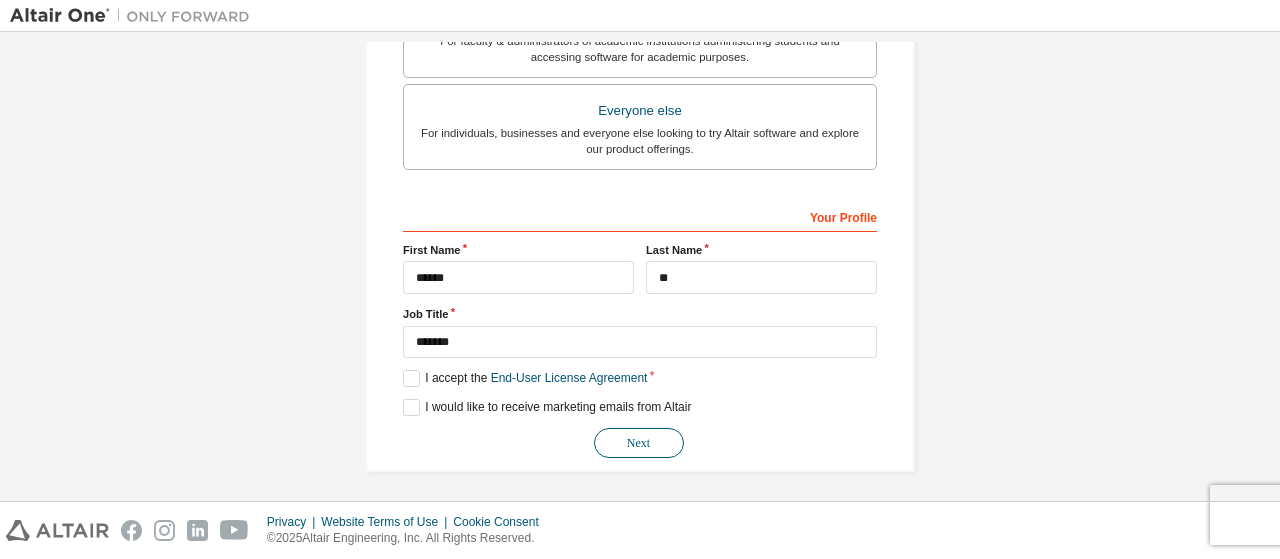 type on "**********" 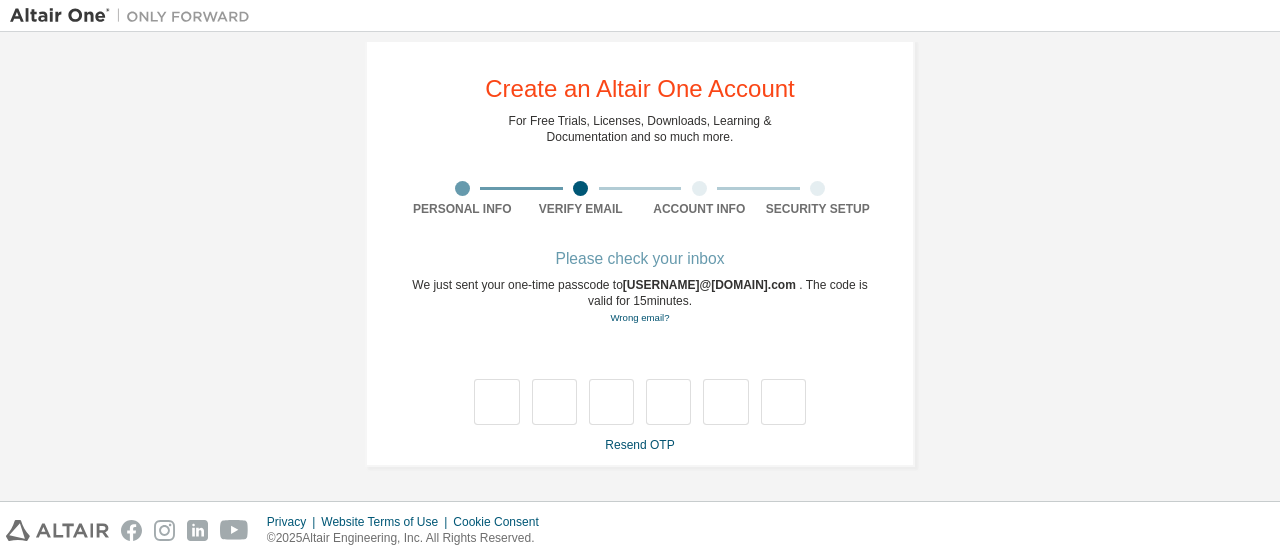 scroll, scrollTop: 27, scrollLeft: 0, axis: vertical 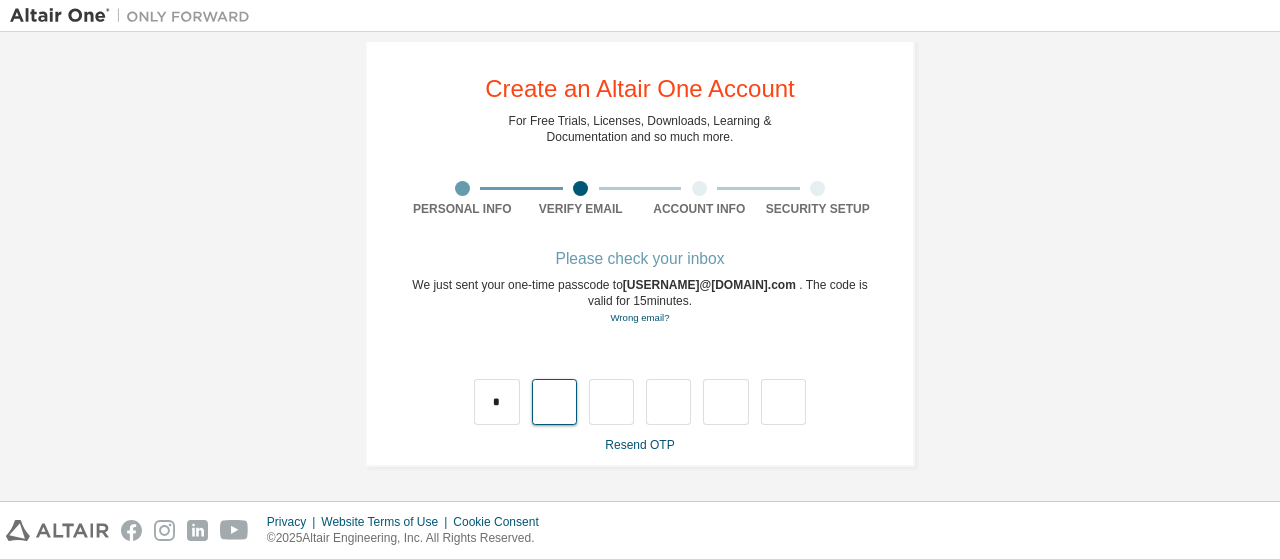 type on "*" 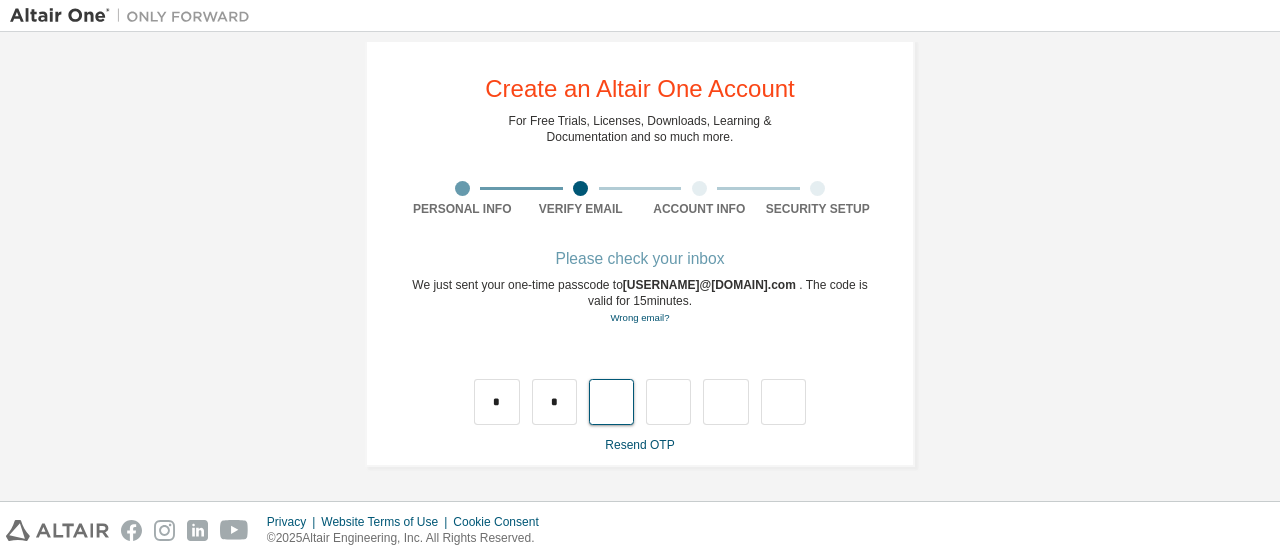type on "*" 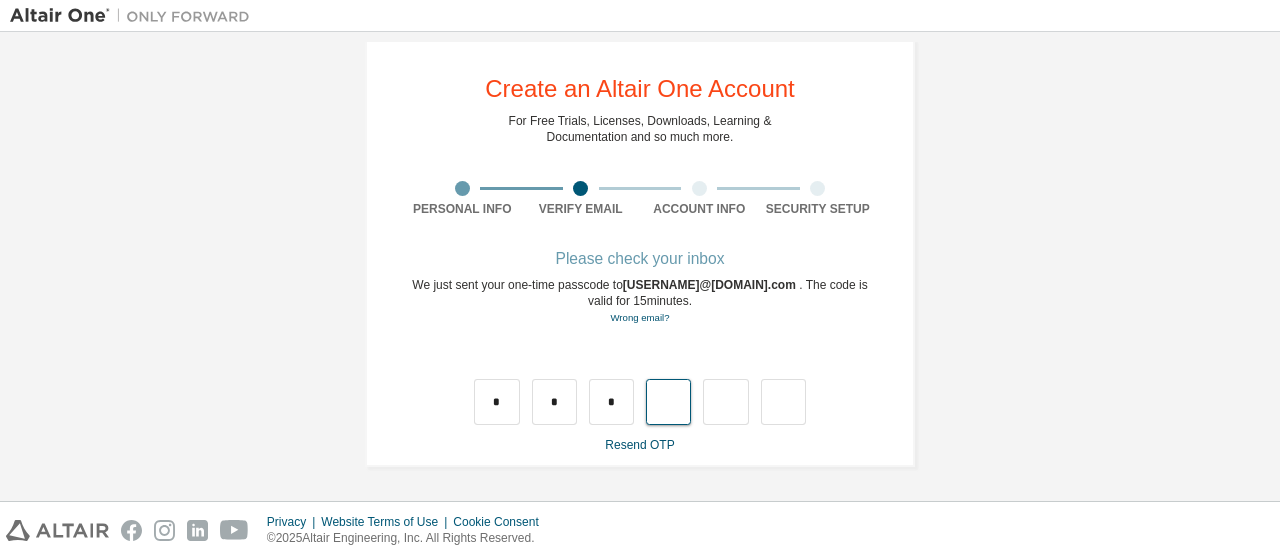 type on "*" 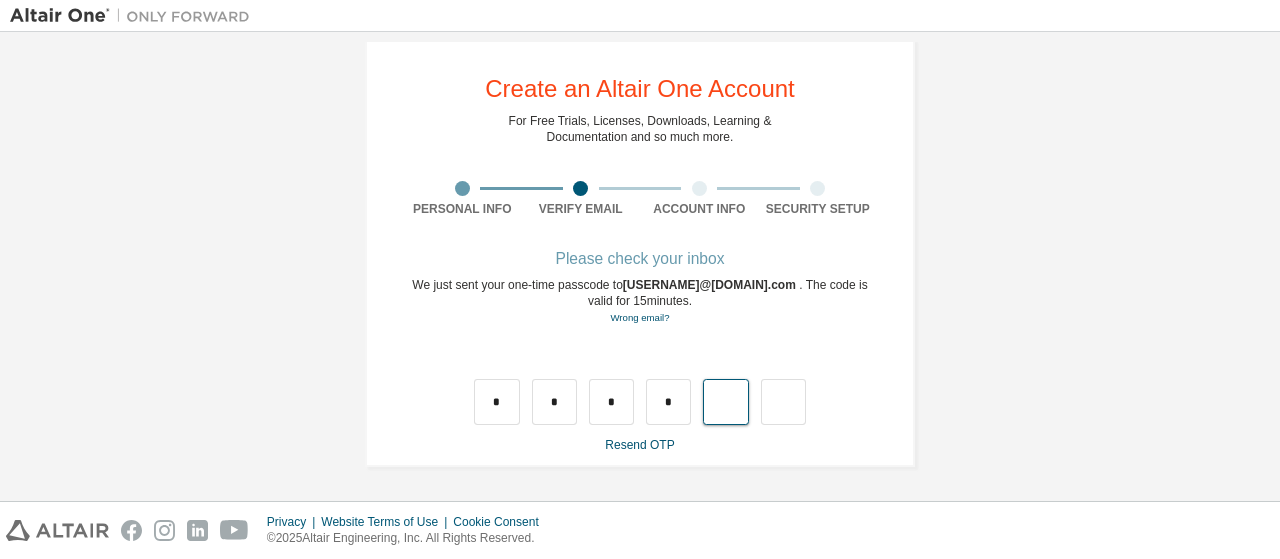 type on "*" 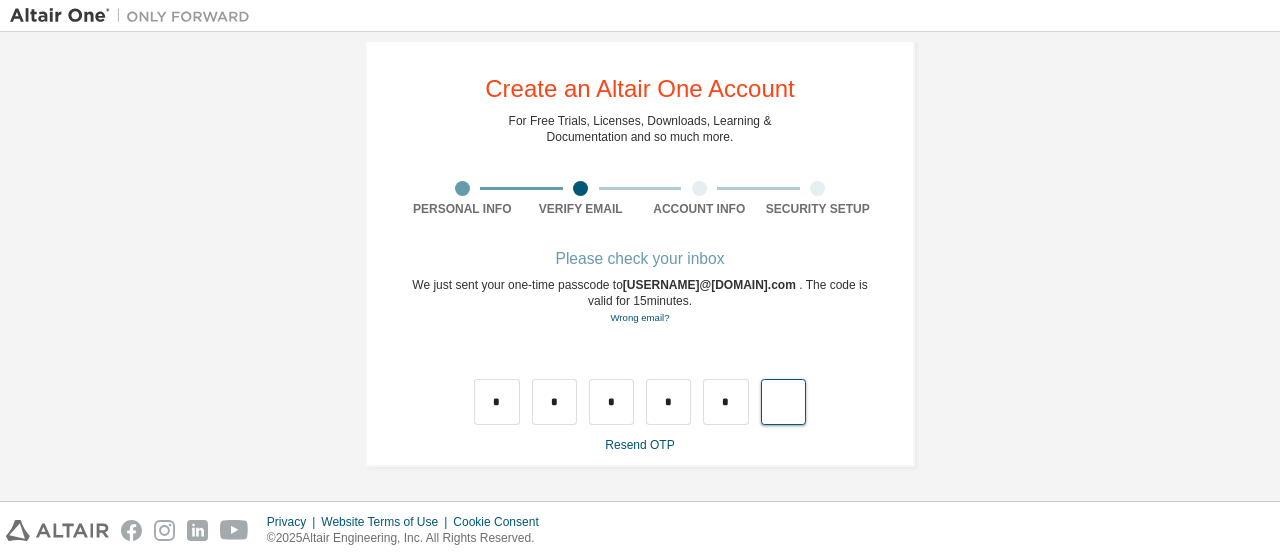 type on "*" 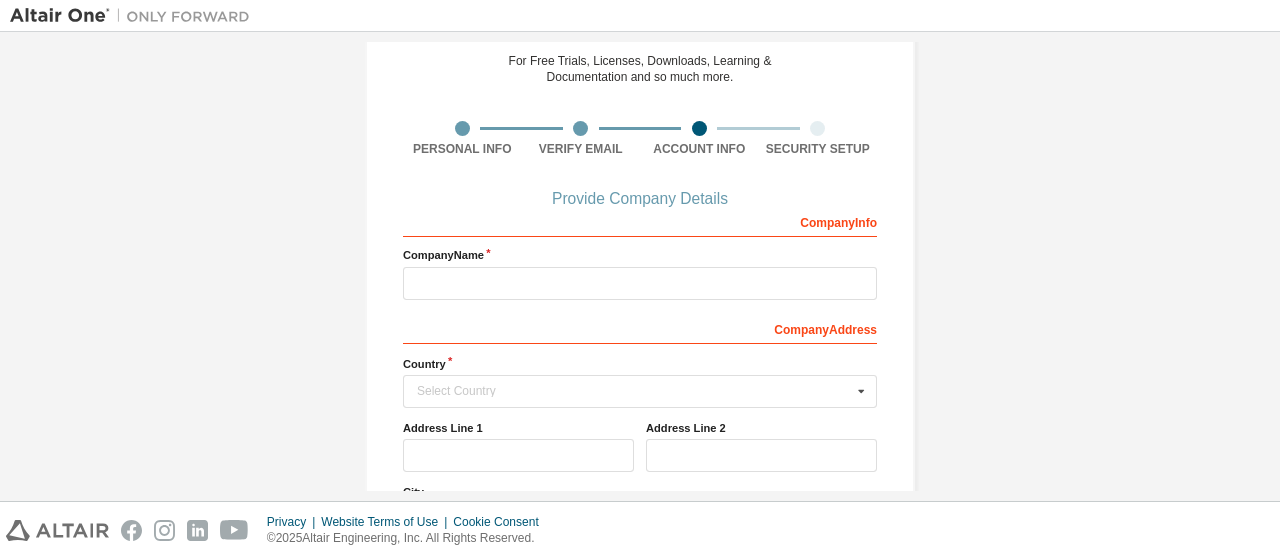 scroll, scrollTop: 123, scrollLeft: 0, axis: vertical 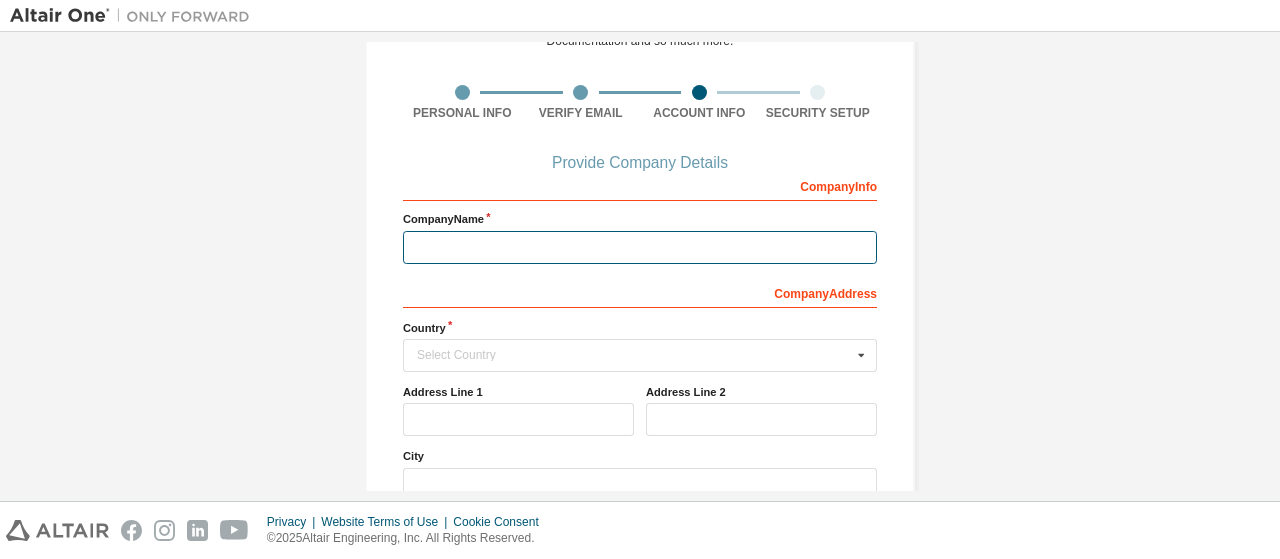 click at bounding box center [640, 247] 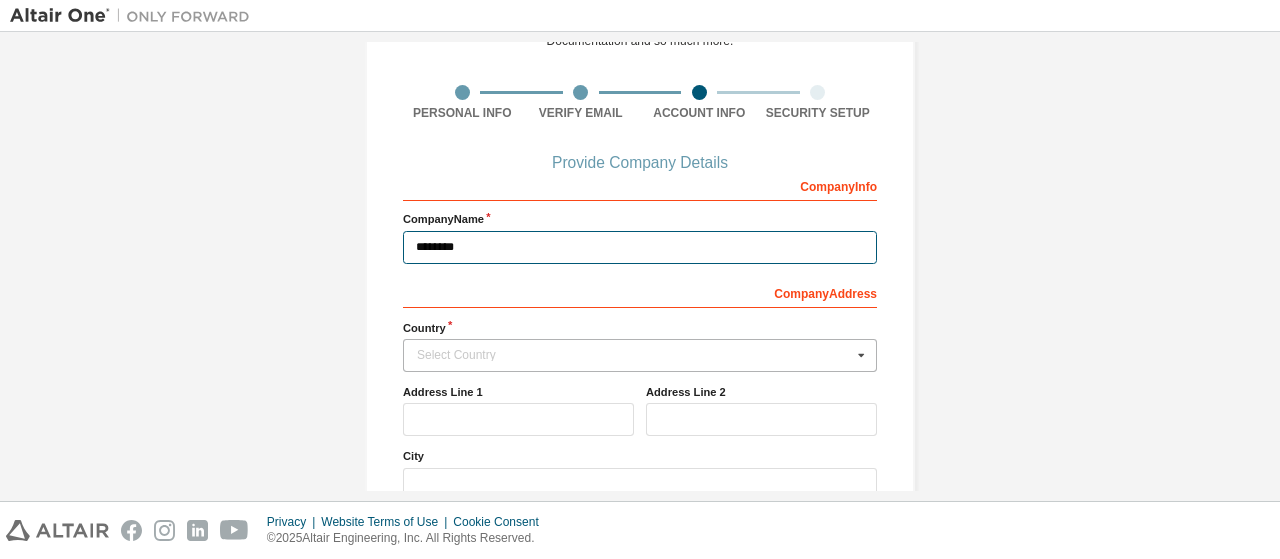 type on "********" 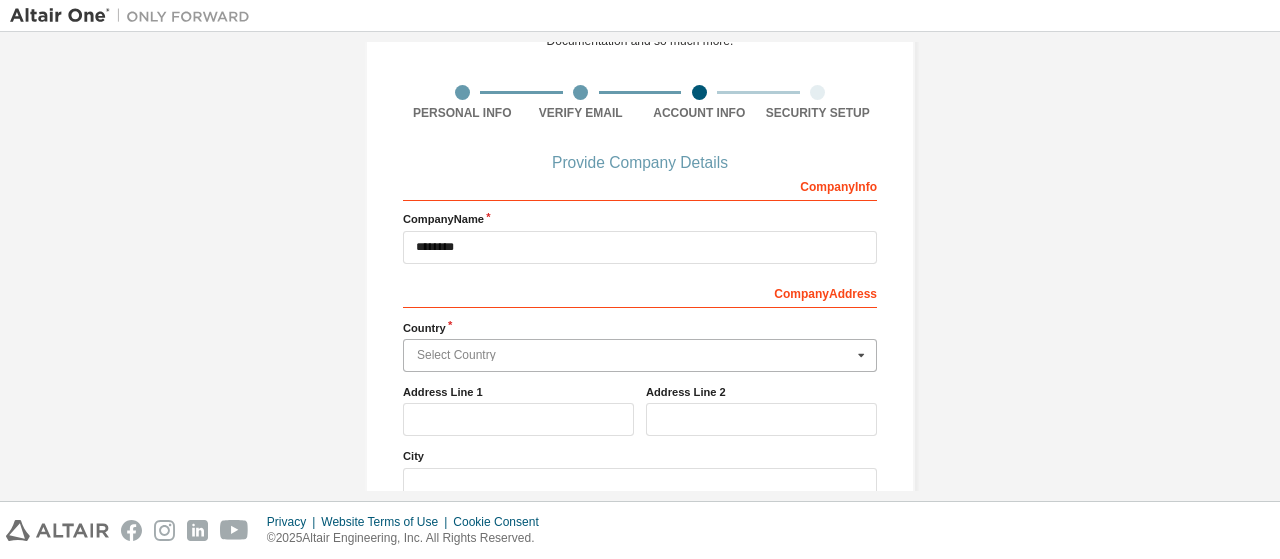 click at bounding box center [641, 355] 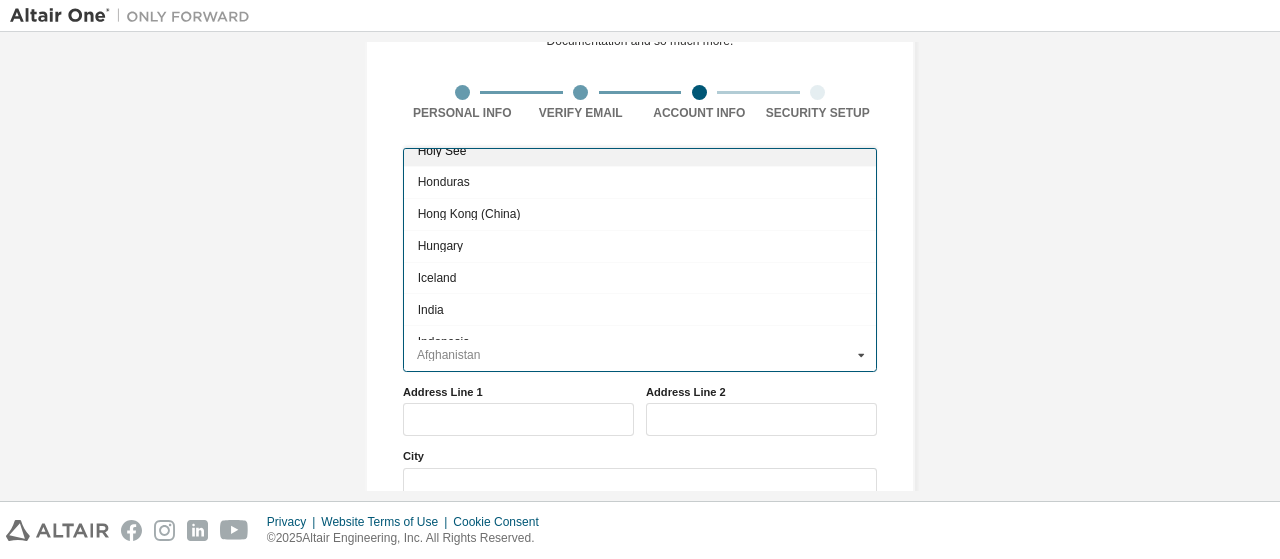 scroll, scrollTop: 3072, scrollLeft: 0, axis: vertical 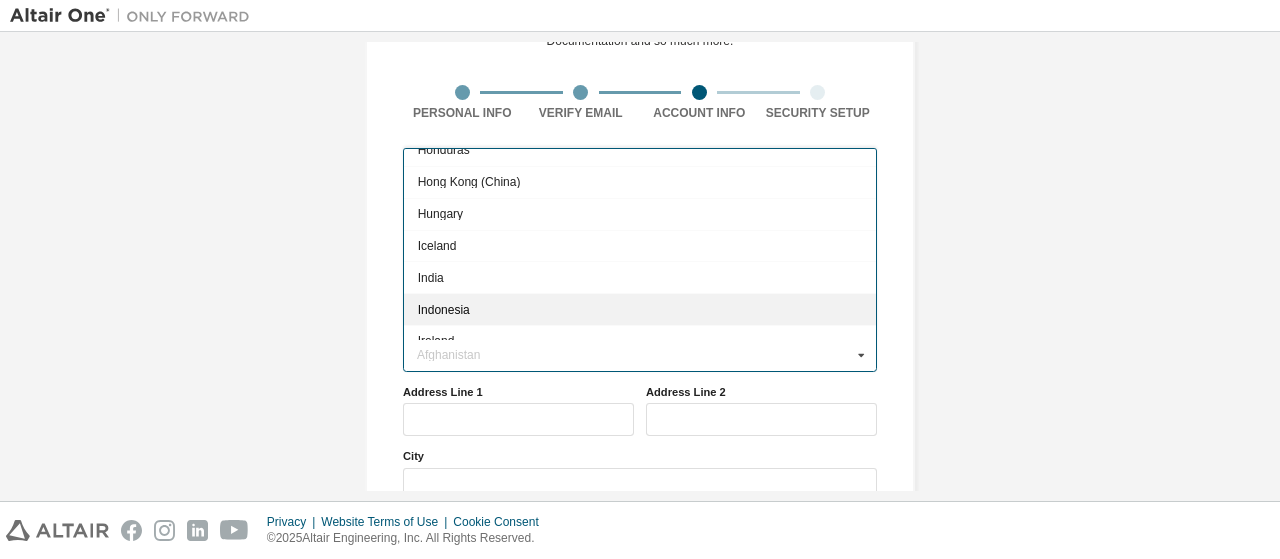 click on "Indonesia" at bounding box center [640, 309] 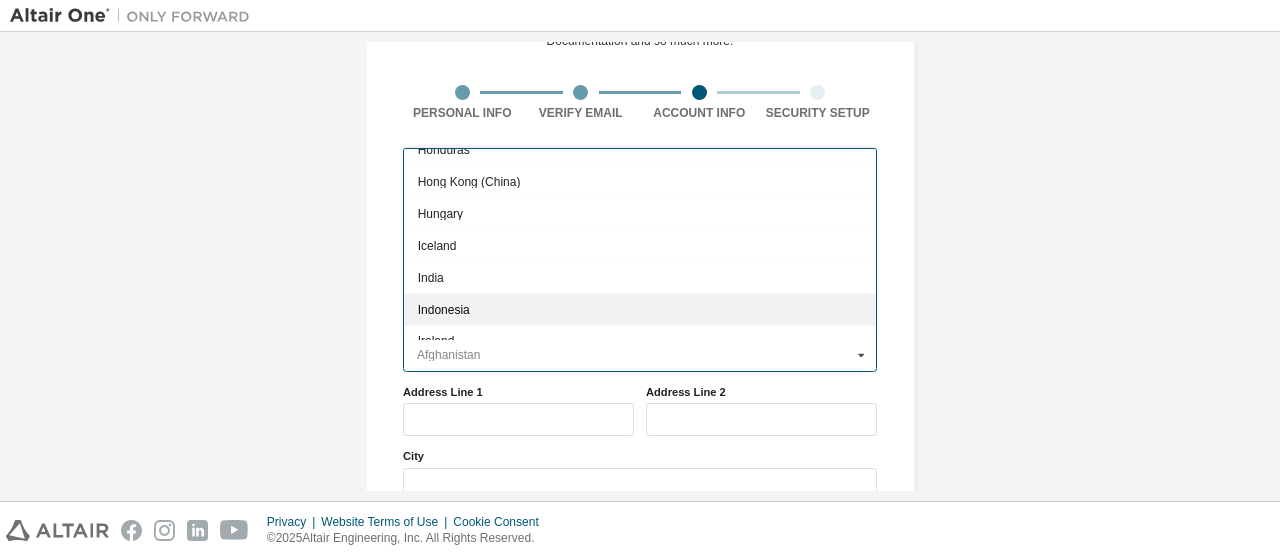 type on "***" 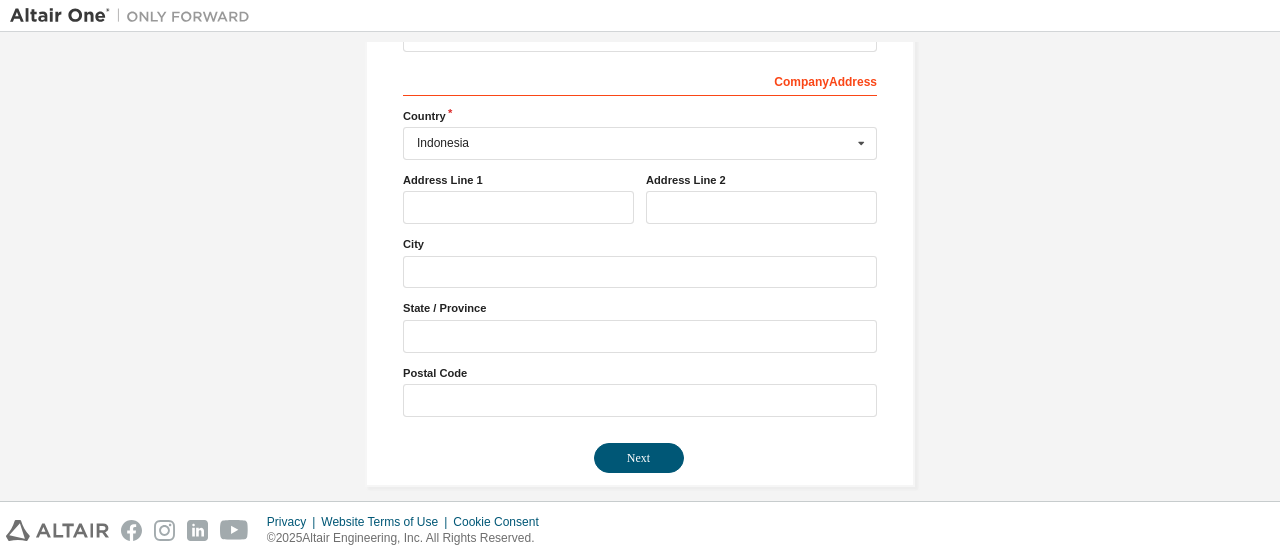 scroll, scrollTop: 350, scrollLeft: 0, axis: vertical 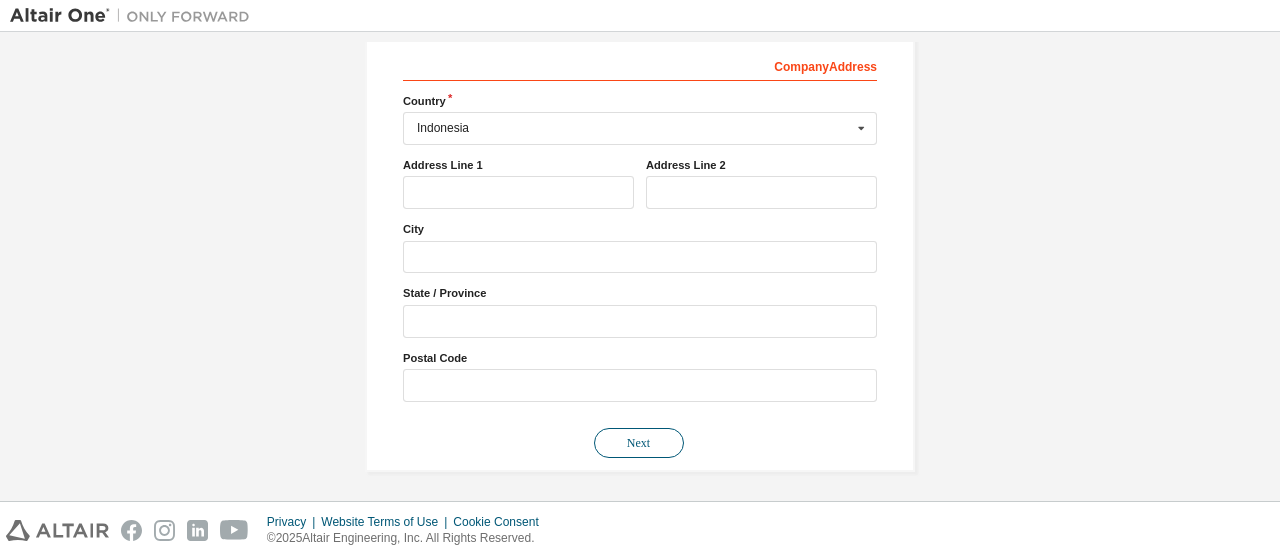click on "Next" at bounding box center (639, 443) 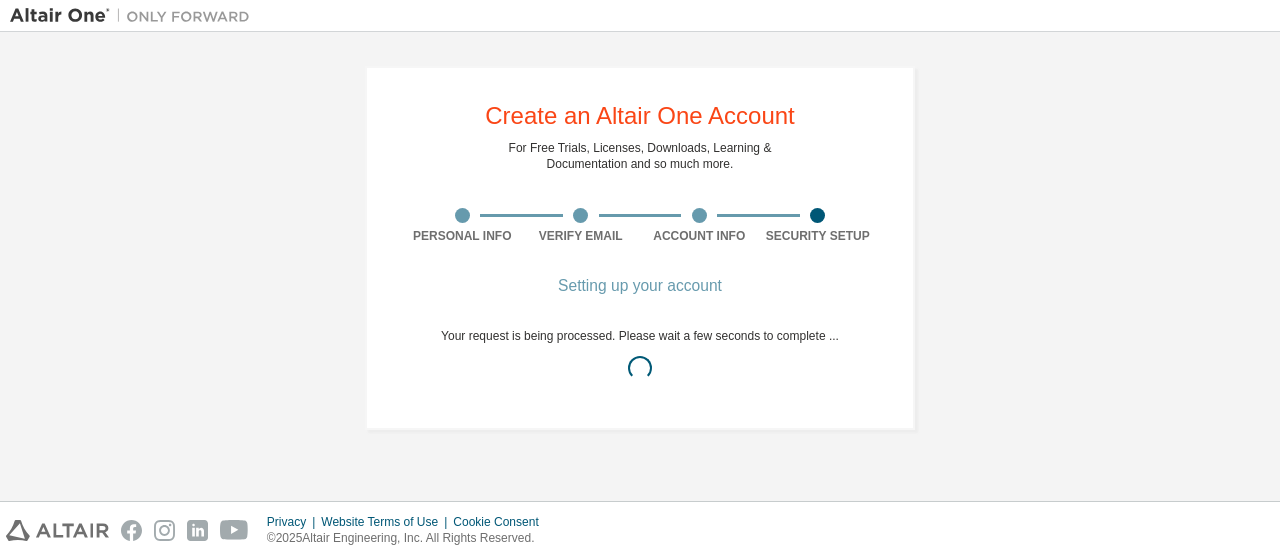scroll, scrollTop: 0, scrollLeft: 0, axis: both 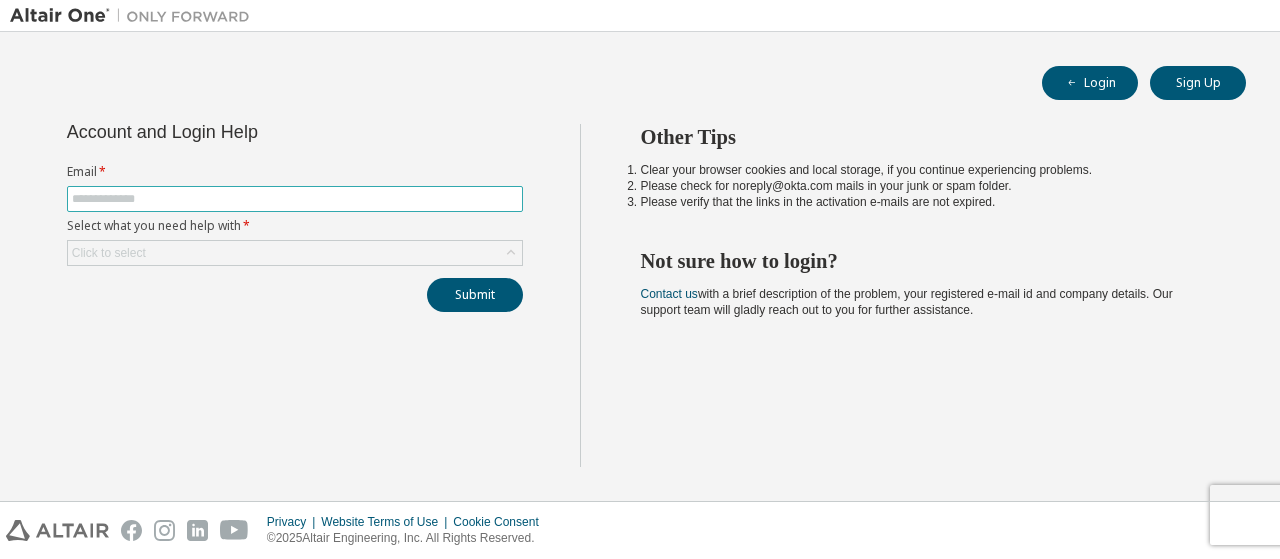 click at bounding box center [295, 199] 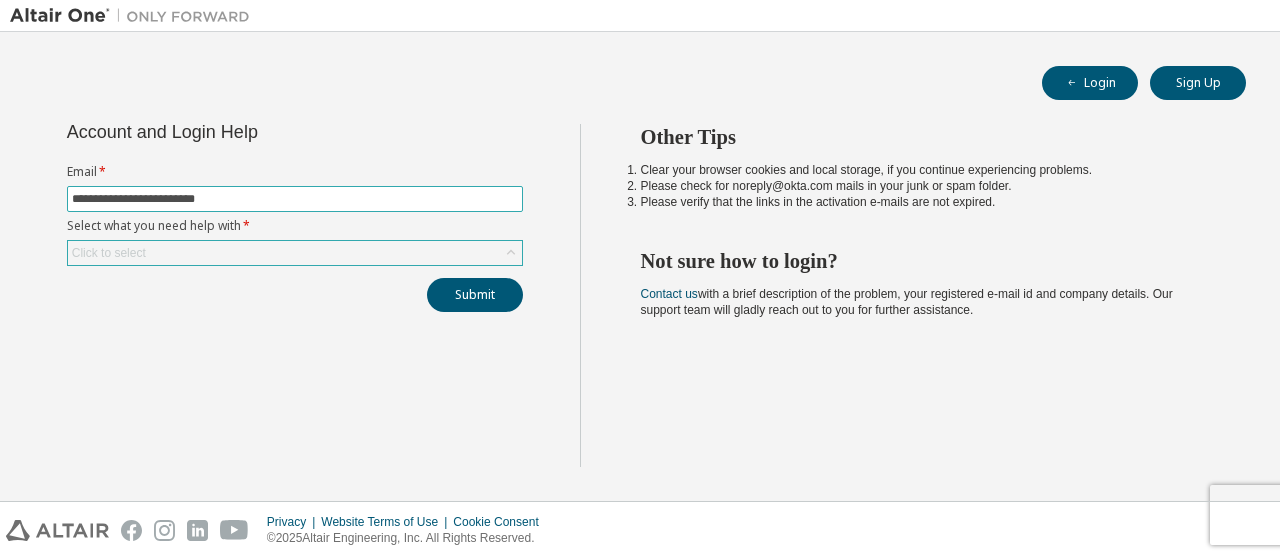 type on "**********" 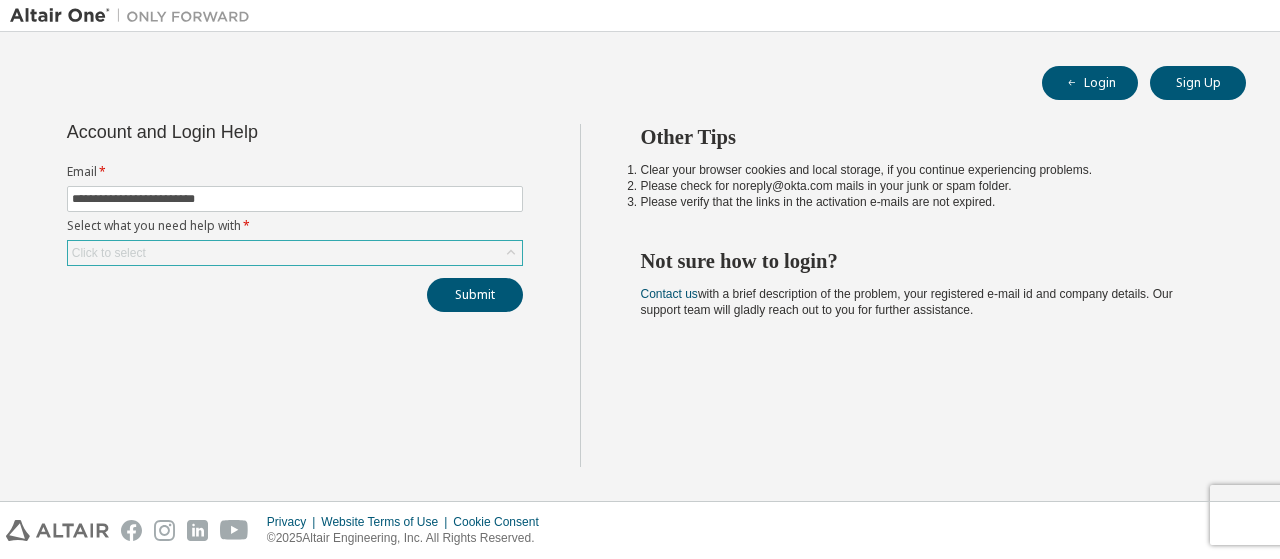 click on "Click to select" at bounding box center [295, 253] 